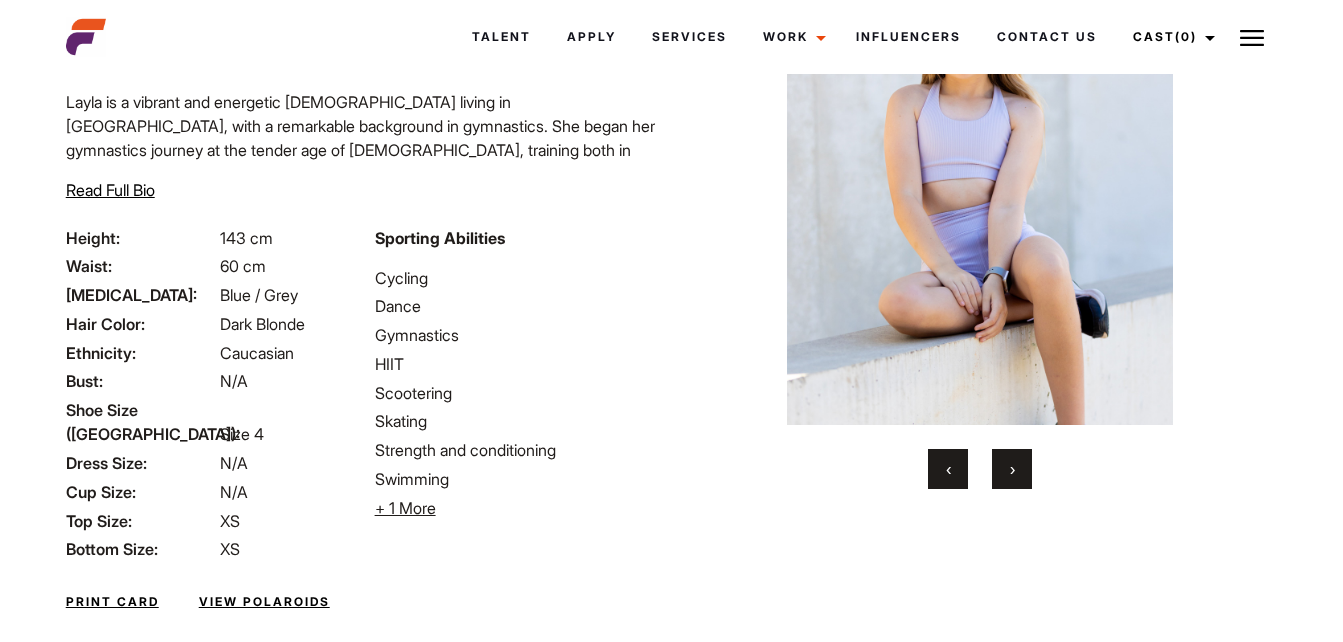 scroll, scrollTop: 200, scrollLeft: 0, axis: vertical 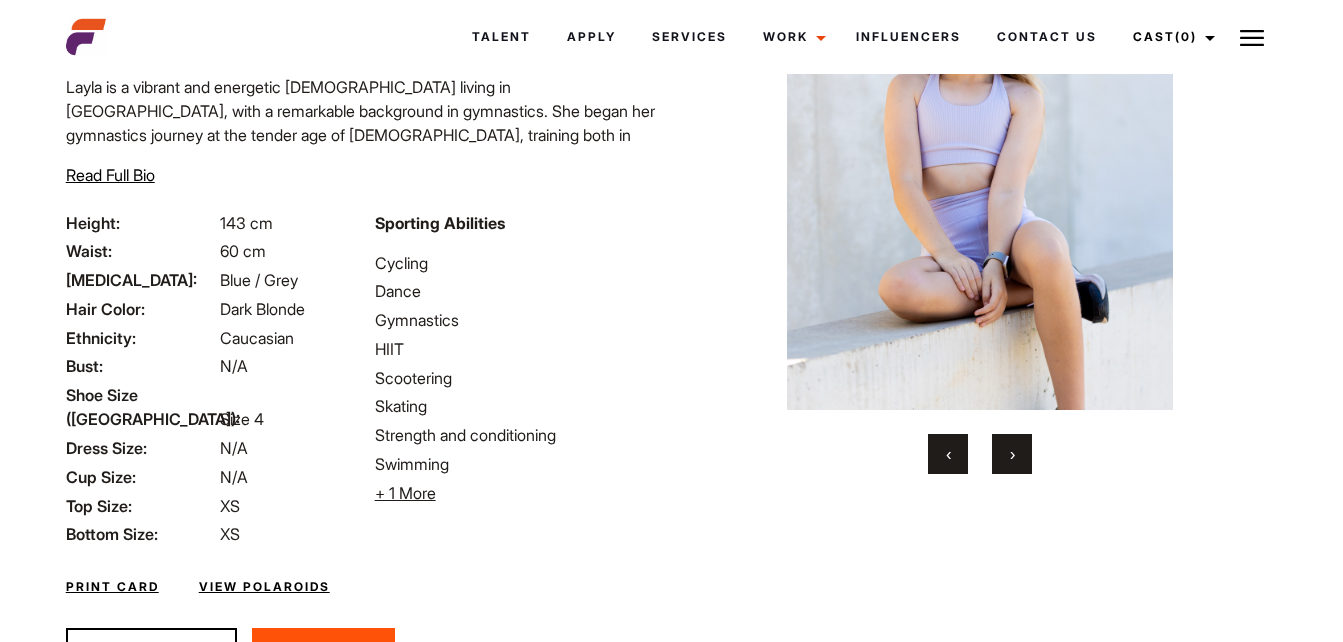 click on "›" at bounding box center [1012, 454] 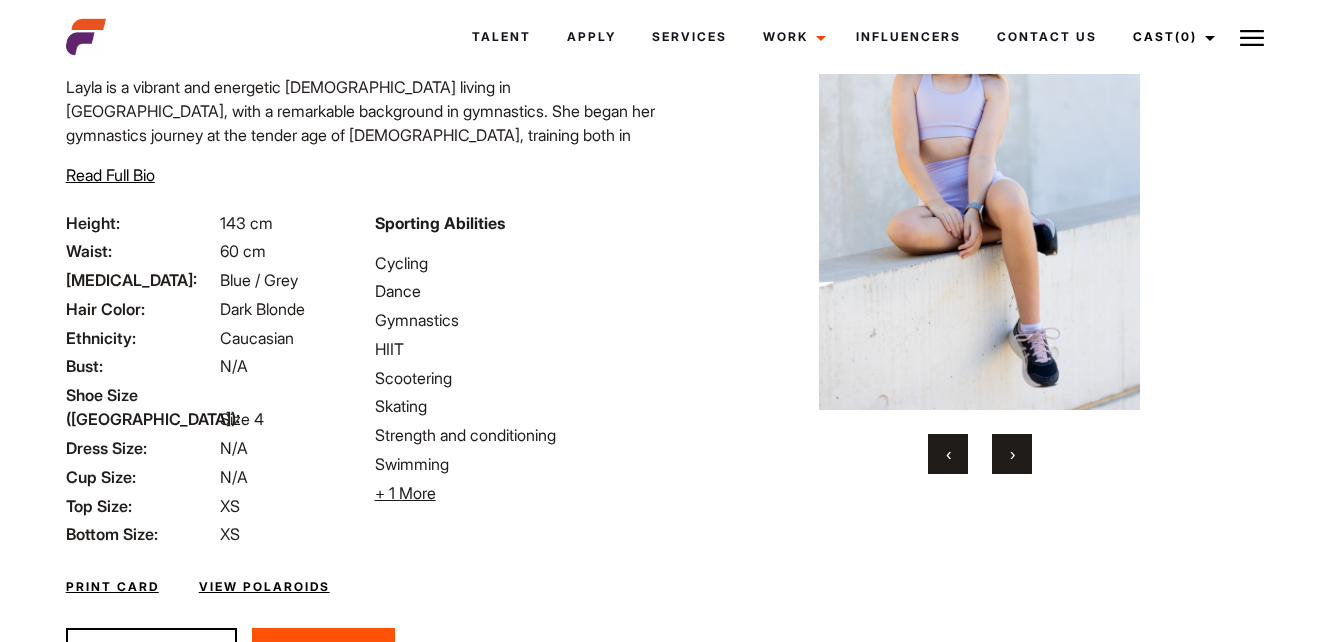 click on "›" at bounding box center (1012, 454) 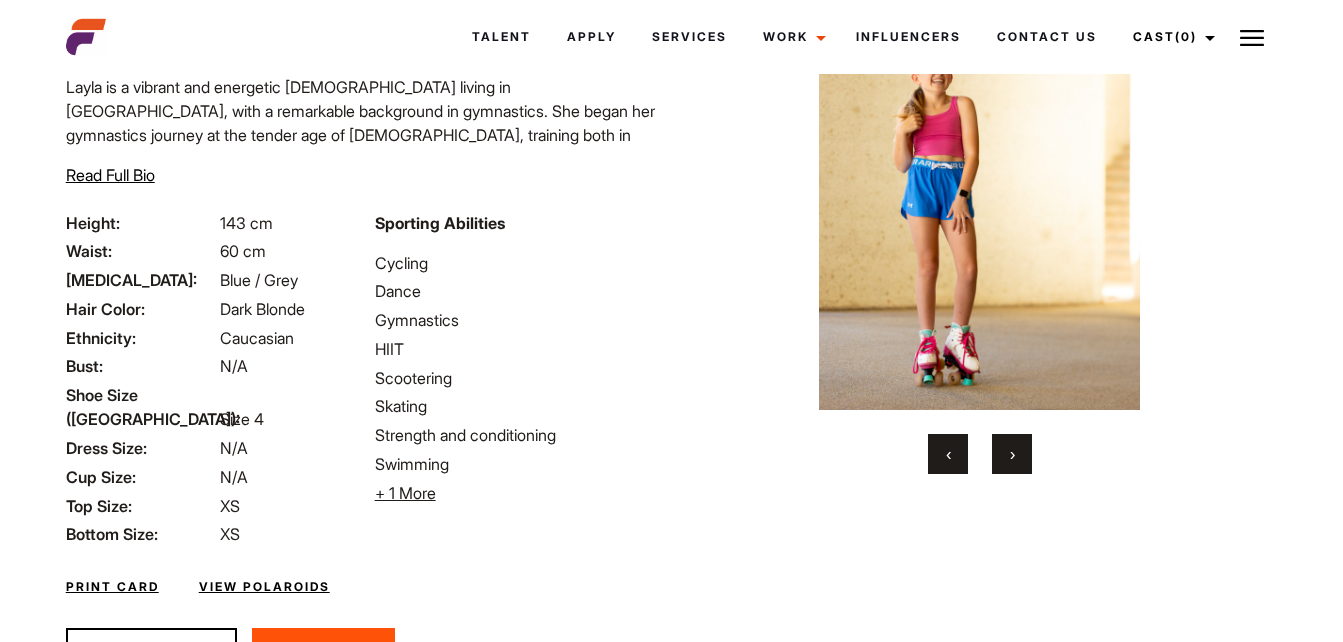 click on "›" at bounding box center [1012, 454] 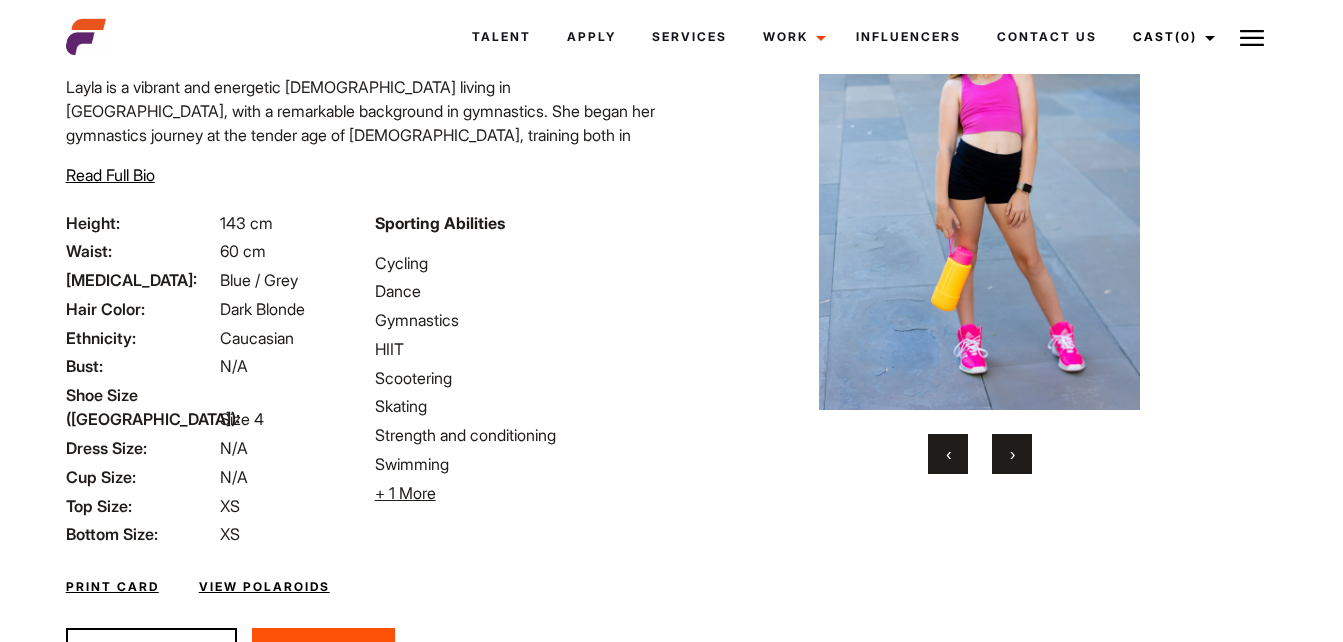 click on "›" at bounding box center [1012, 454] 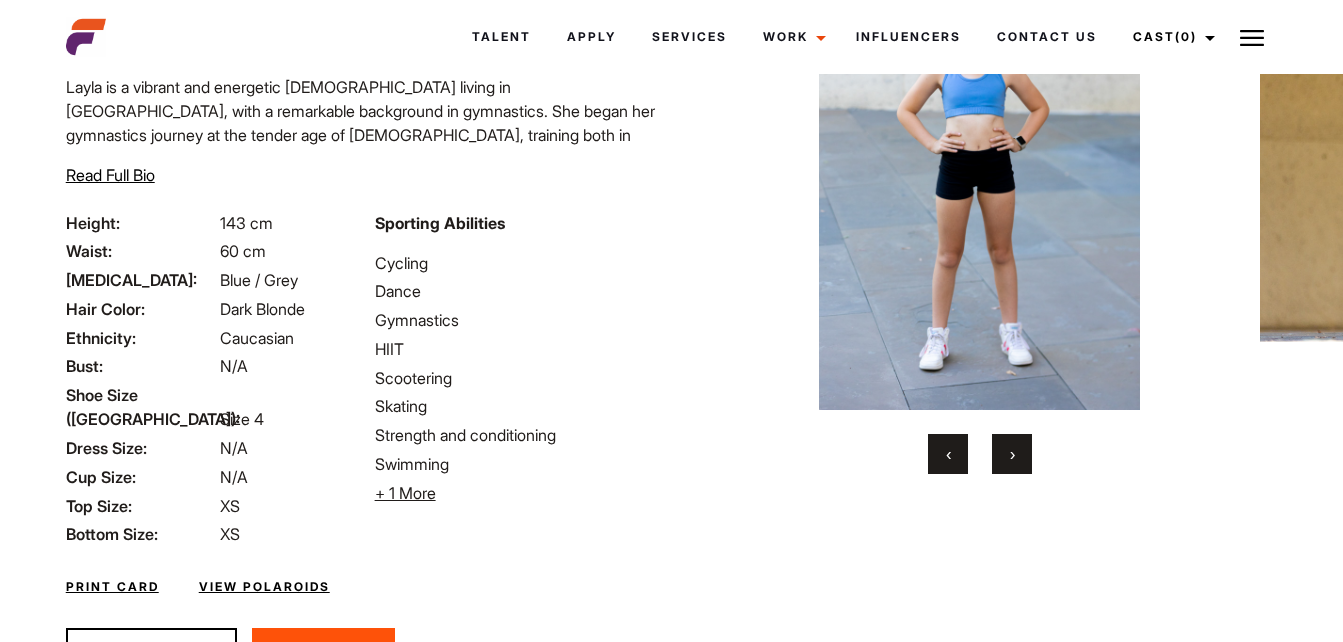 click on "›" at bounding box center [1012, 454] 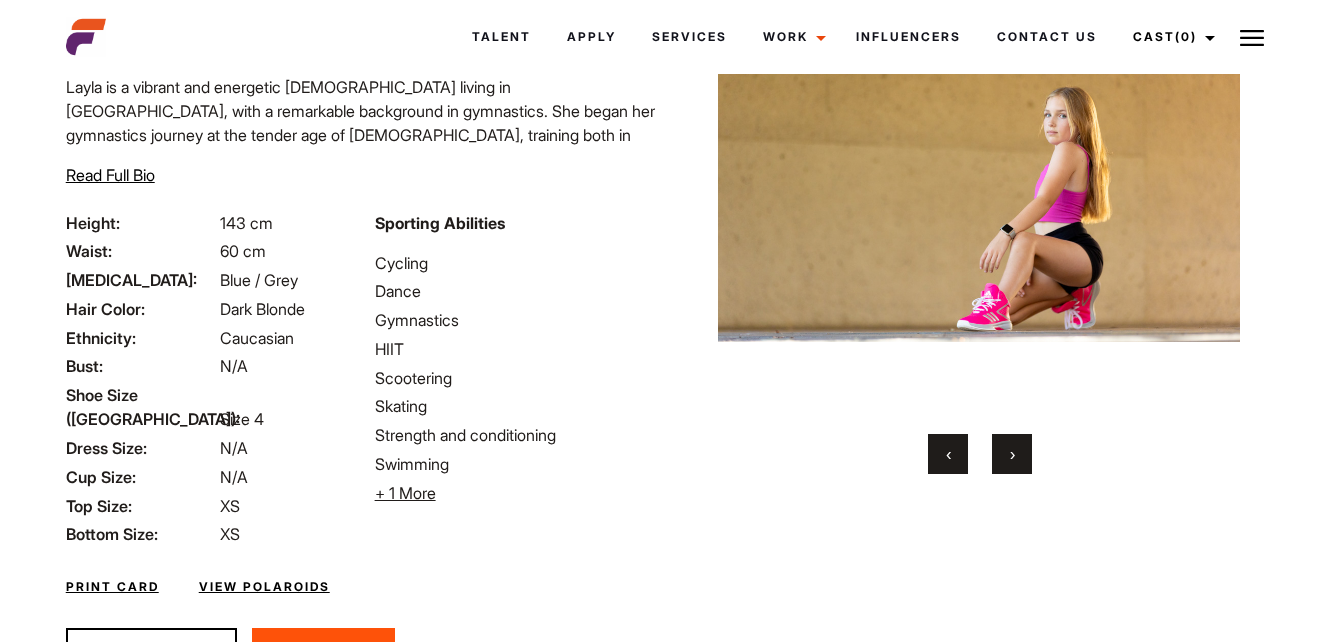 click on "›" at bounding box center [1012, 454] 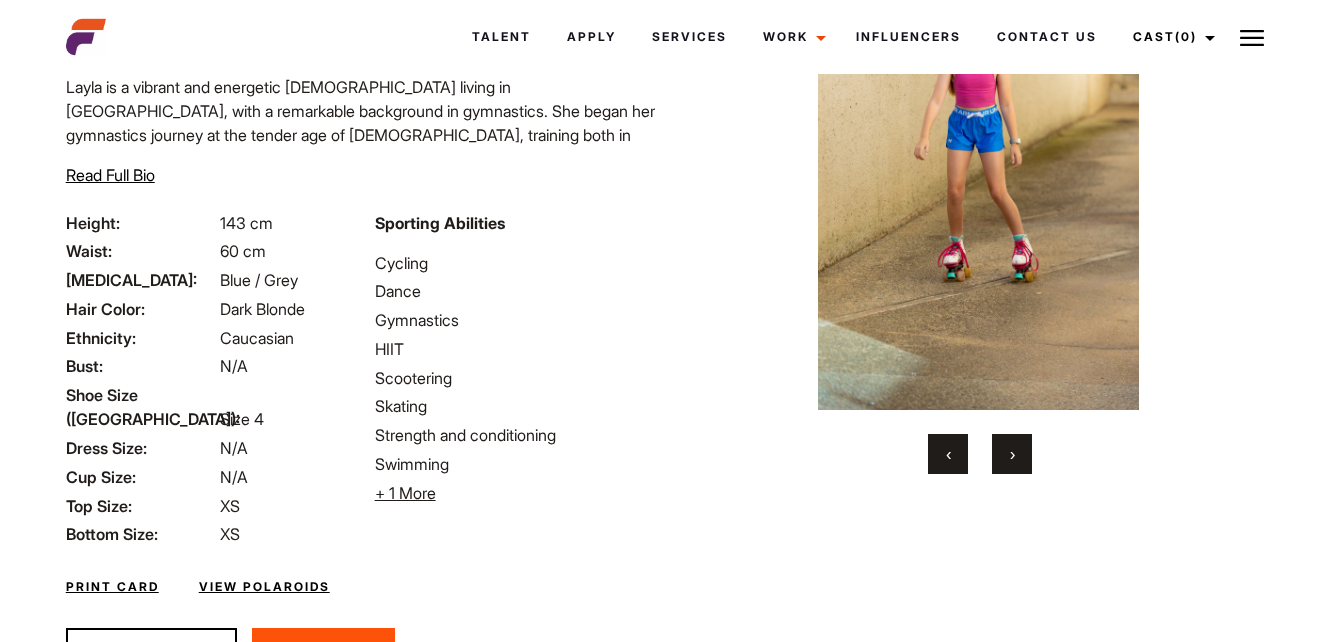 click on "›" at bounding box center [1012, 454] 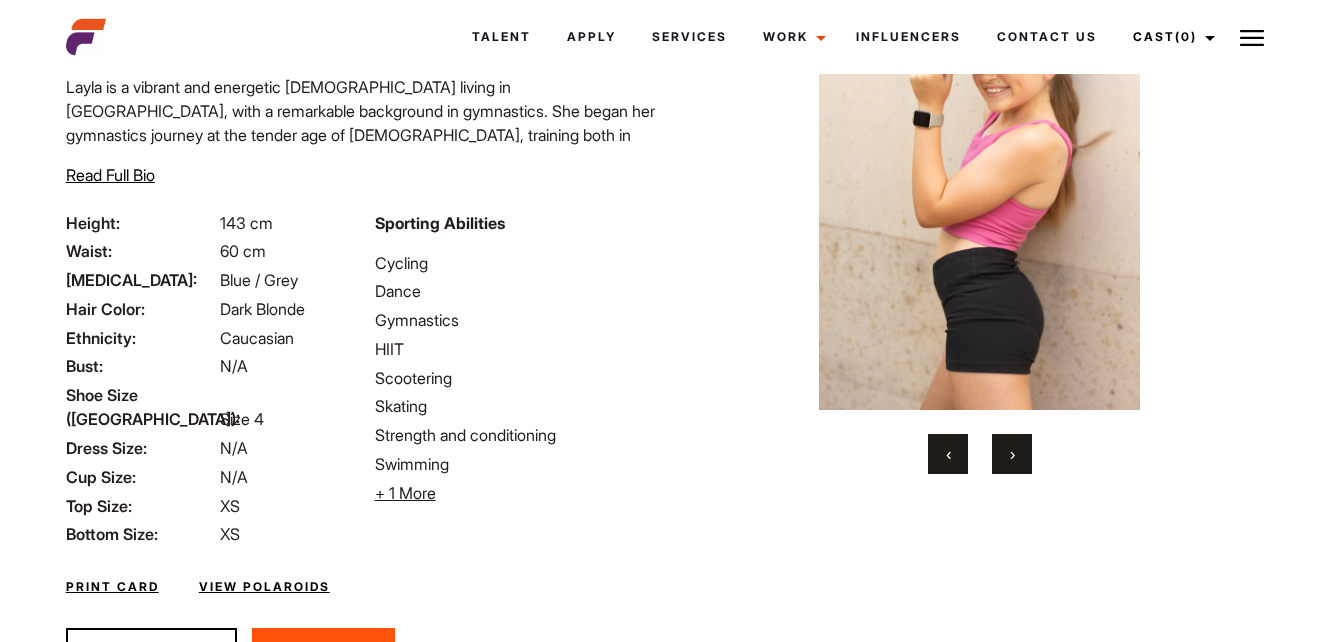 click on "›" at bounding box center [1012, 454] 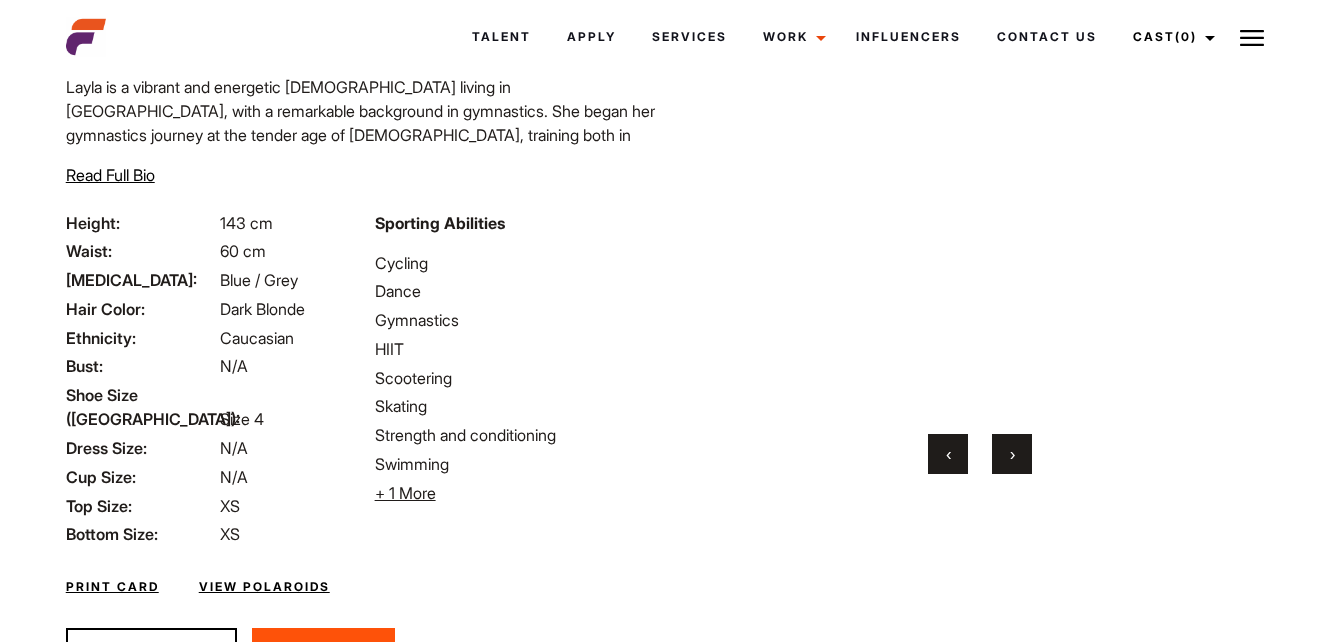 click on "›" at bounding box center (1012, 454) 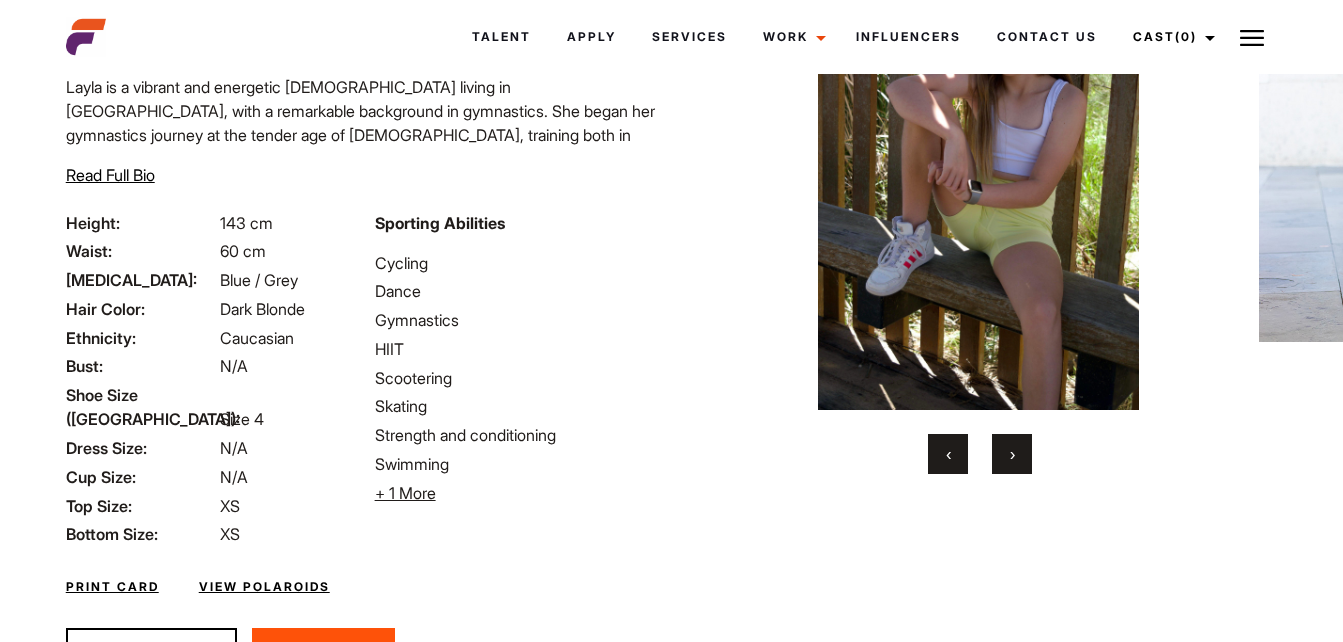 click on "›" at bounding box center (1012, 454) 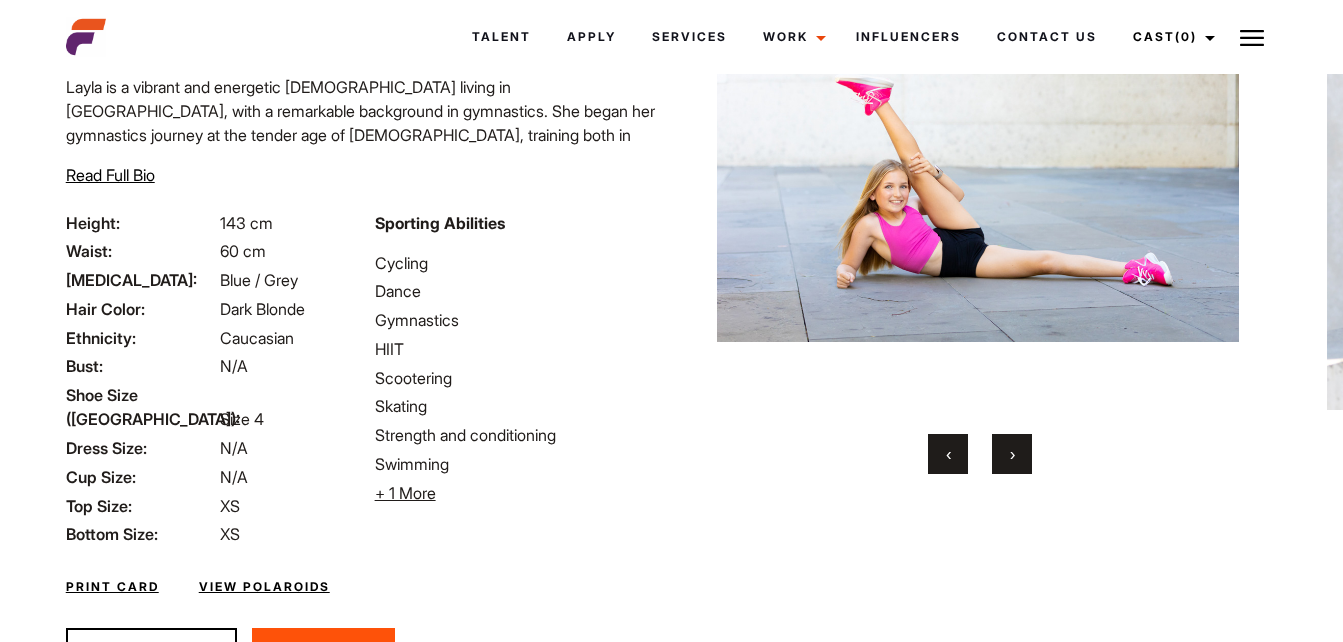 click on "‹" at bounding box center [948, 454] 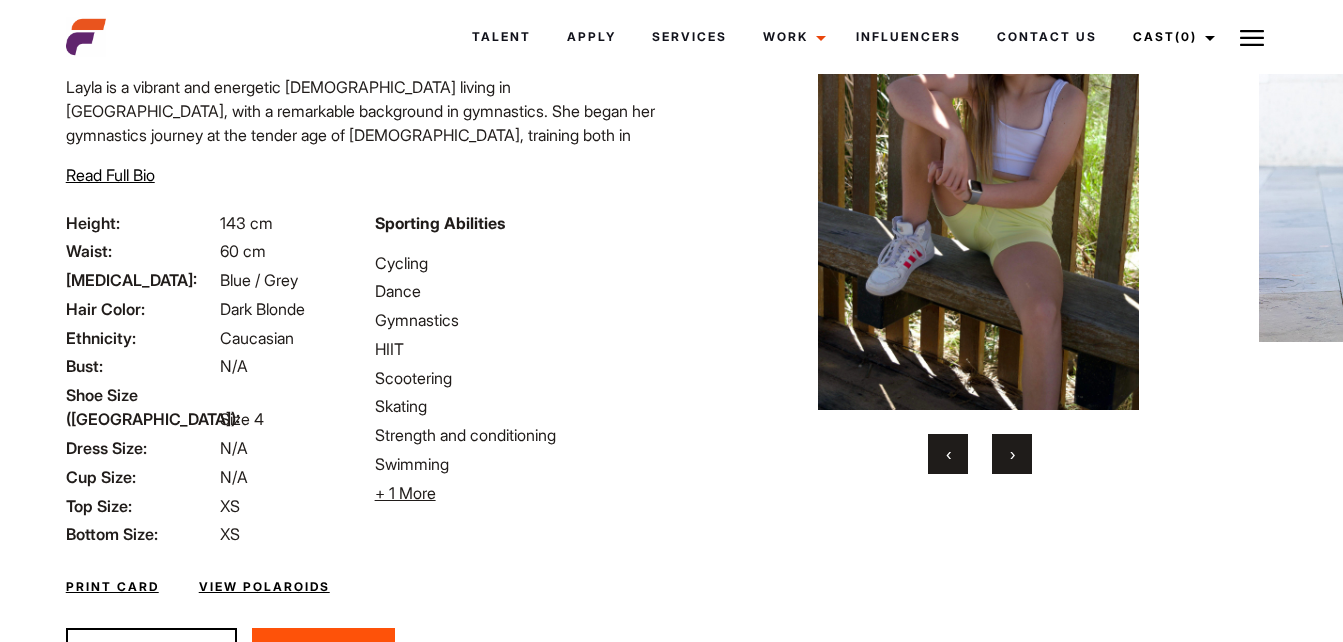 click on "›" at bounding box center (1012, 454) 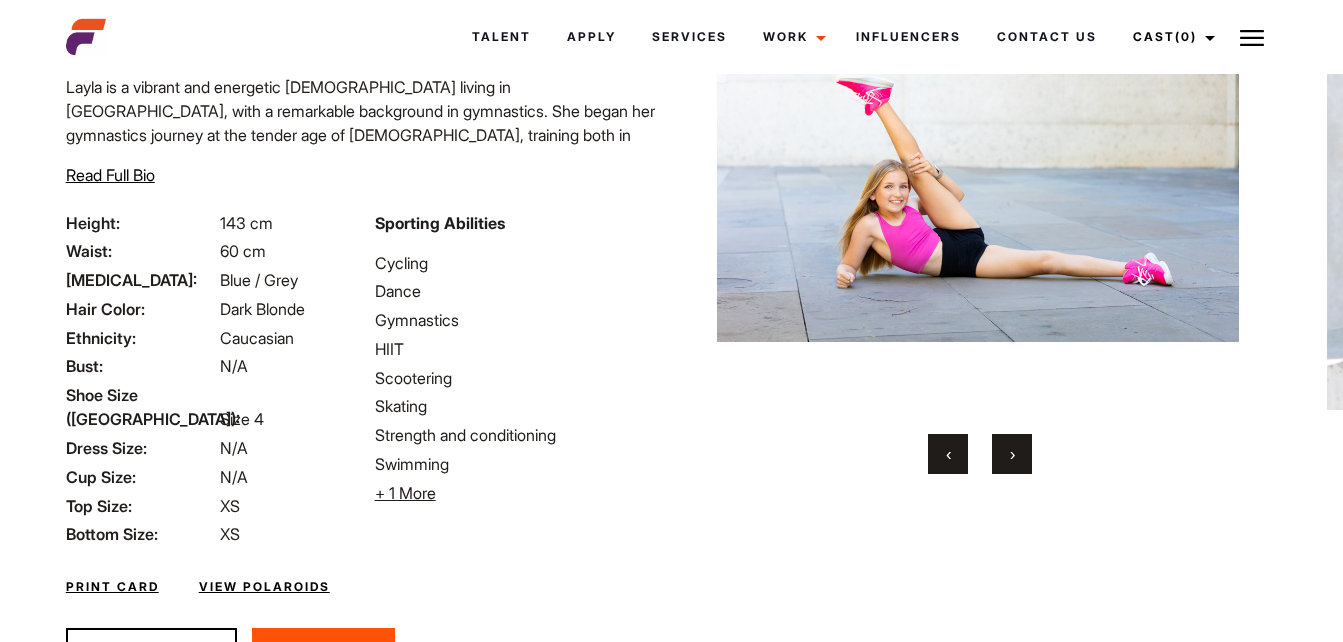 click on "›" at bounding box center (1012, 454) 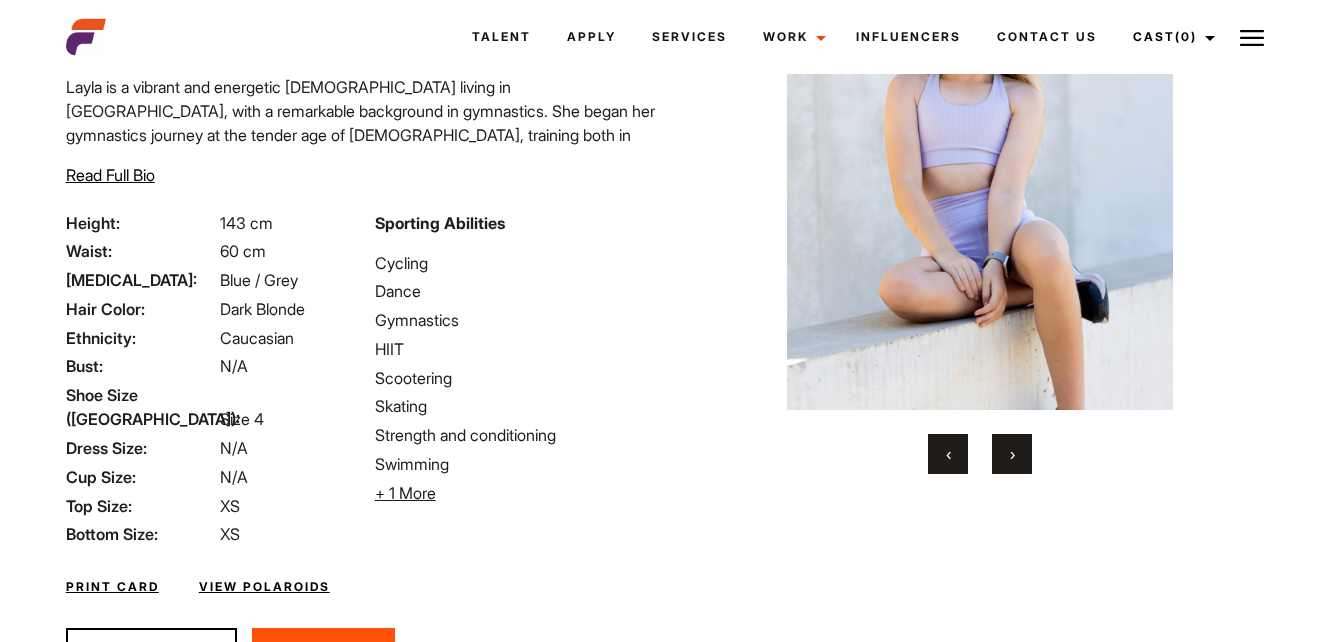 click on "›" at bounding box center (1012, 454) 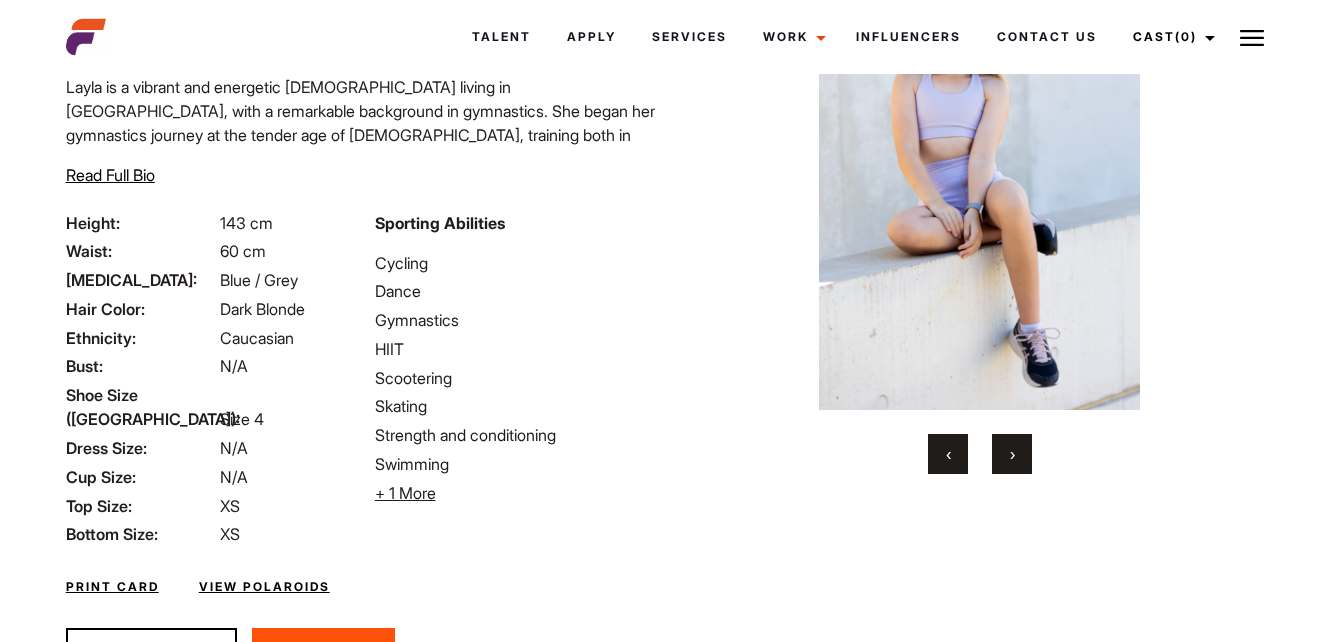 click on "›" at bounding box center [1012, 454] 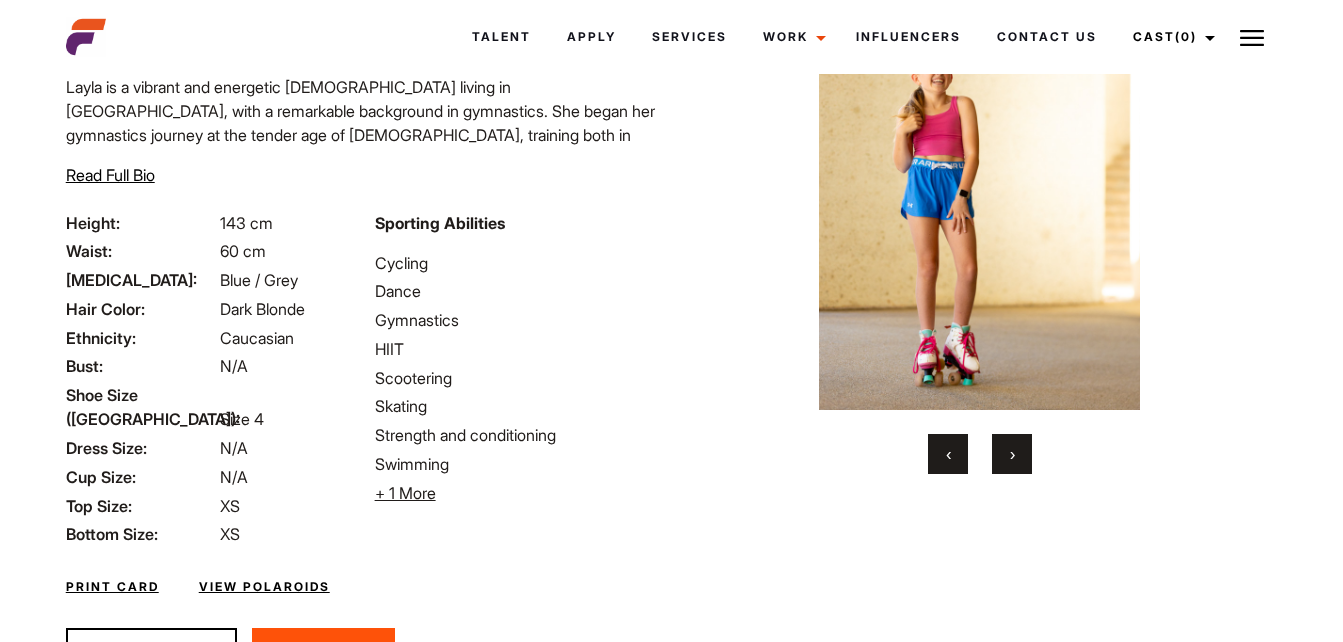 click on "›" at bounding box center (1012, 454) 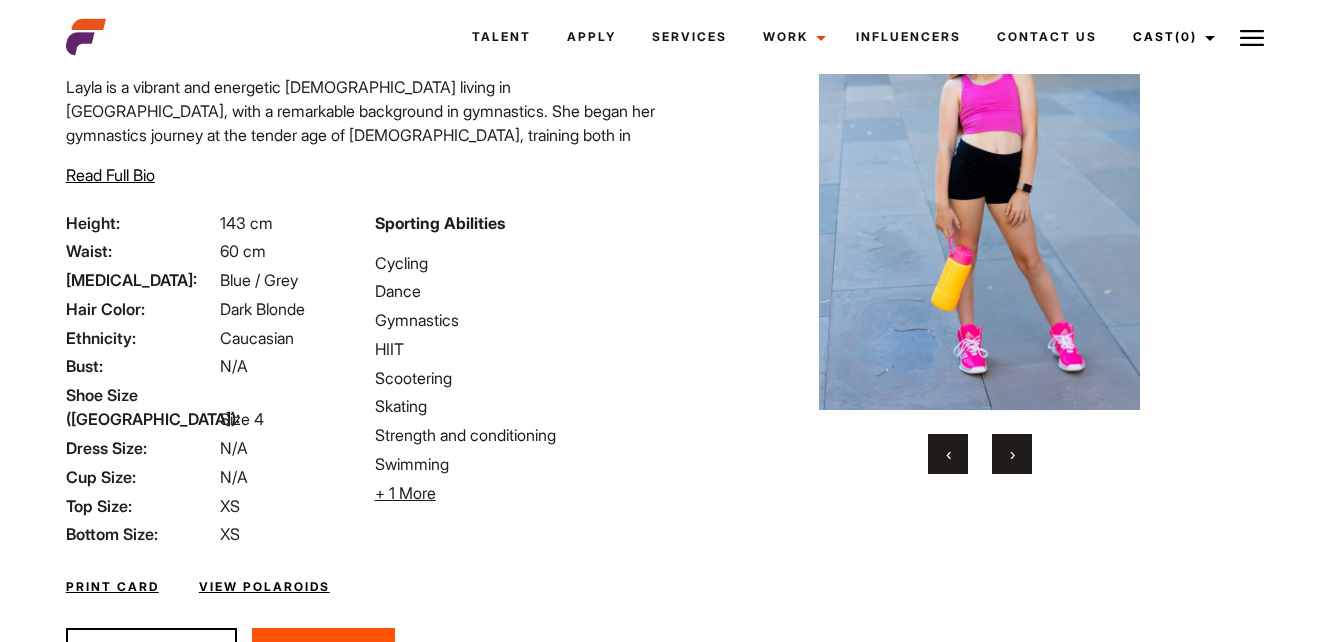 click on "›" at bounding box center [1012, 454] 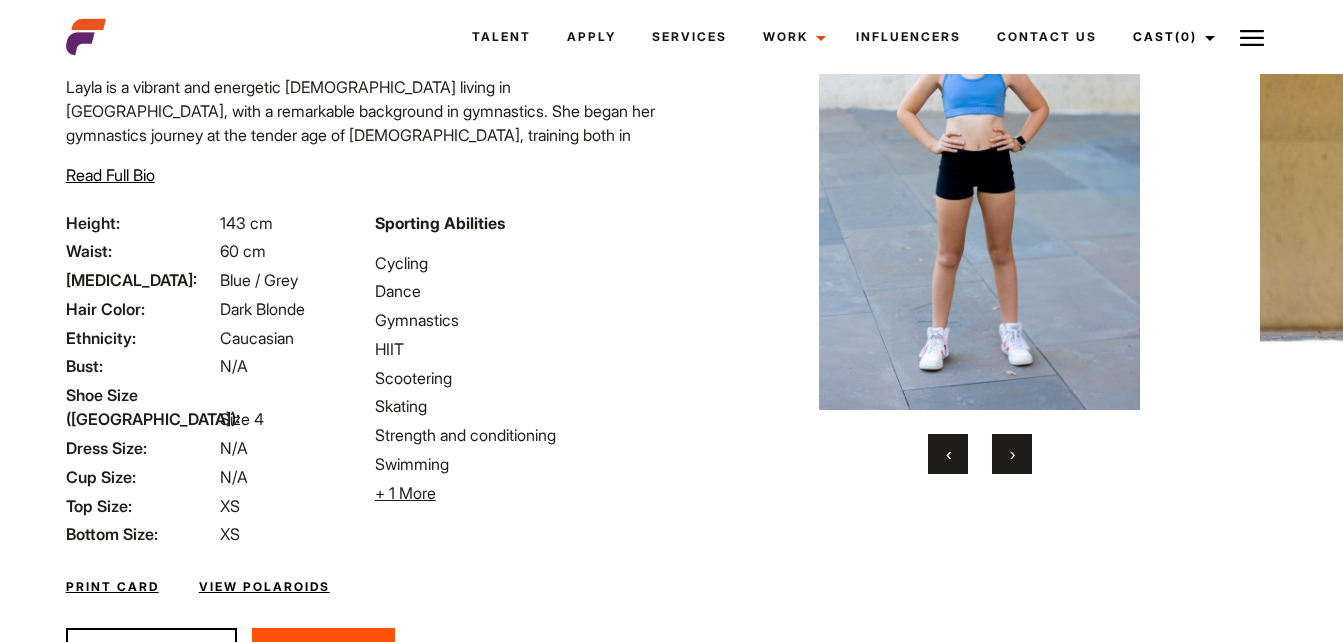 click on "›" at bounding box center (1012, 454) 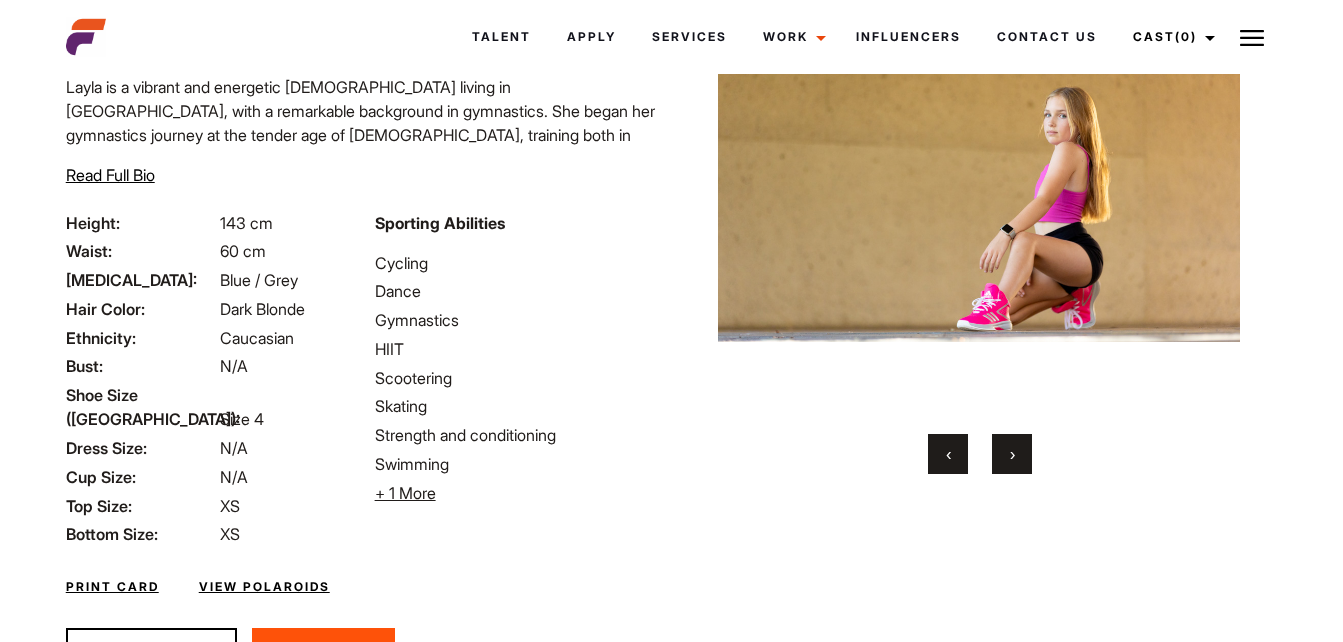 click on "›" at bounding box center [1012, 454] 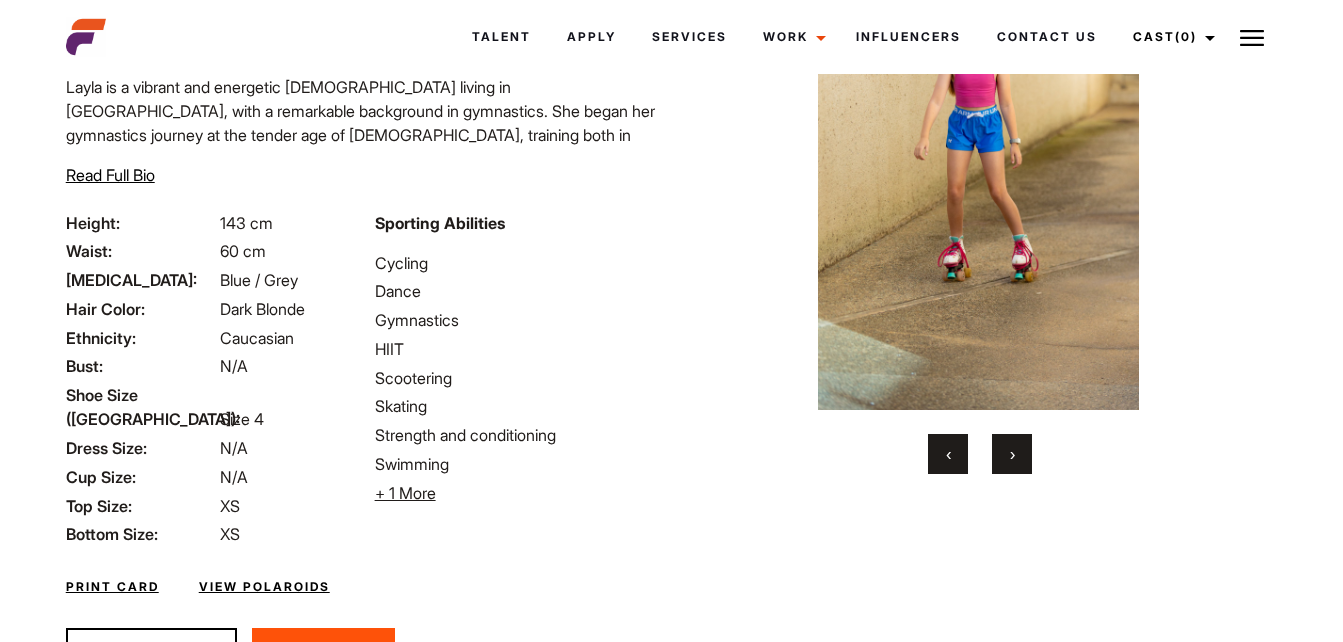 click on "›" at bounding box center [1012, 454] 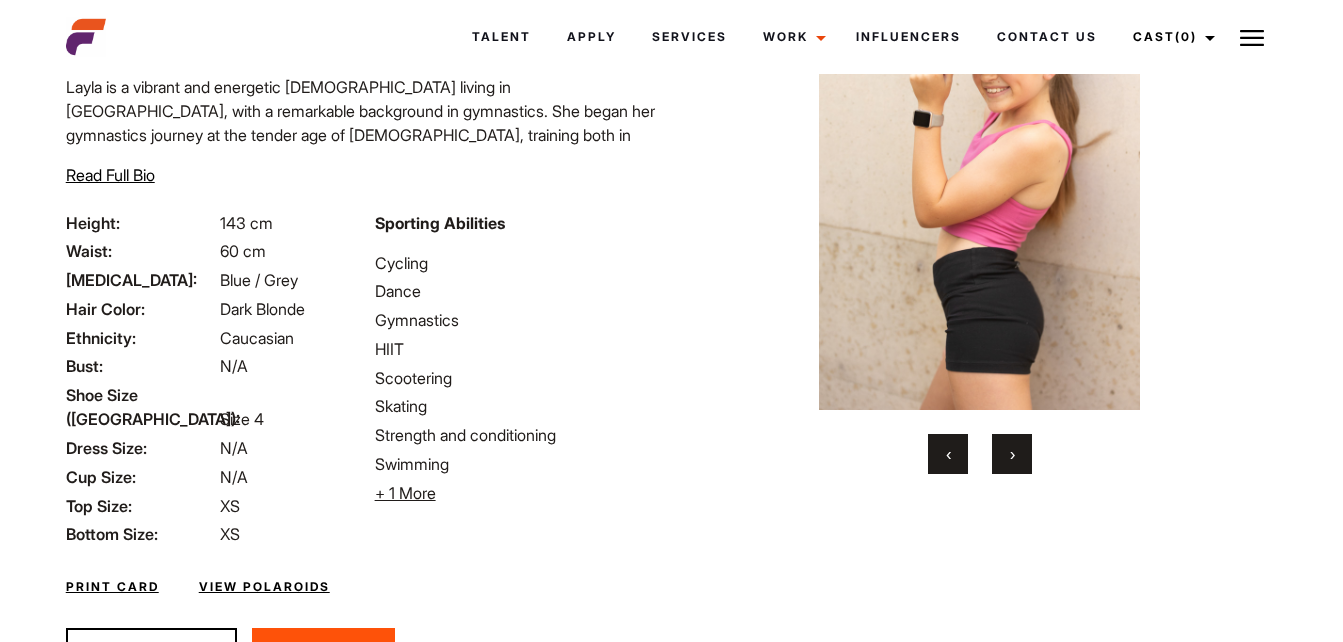 click on "›" at bounding box center [1012, 454] 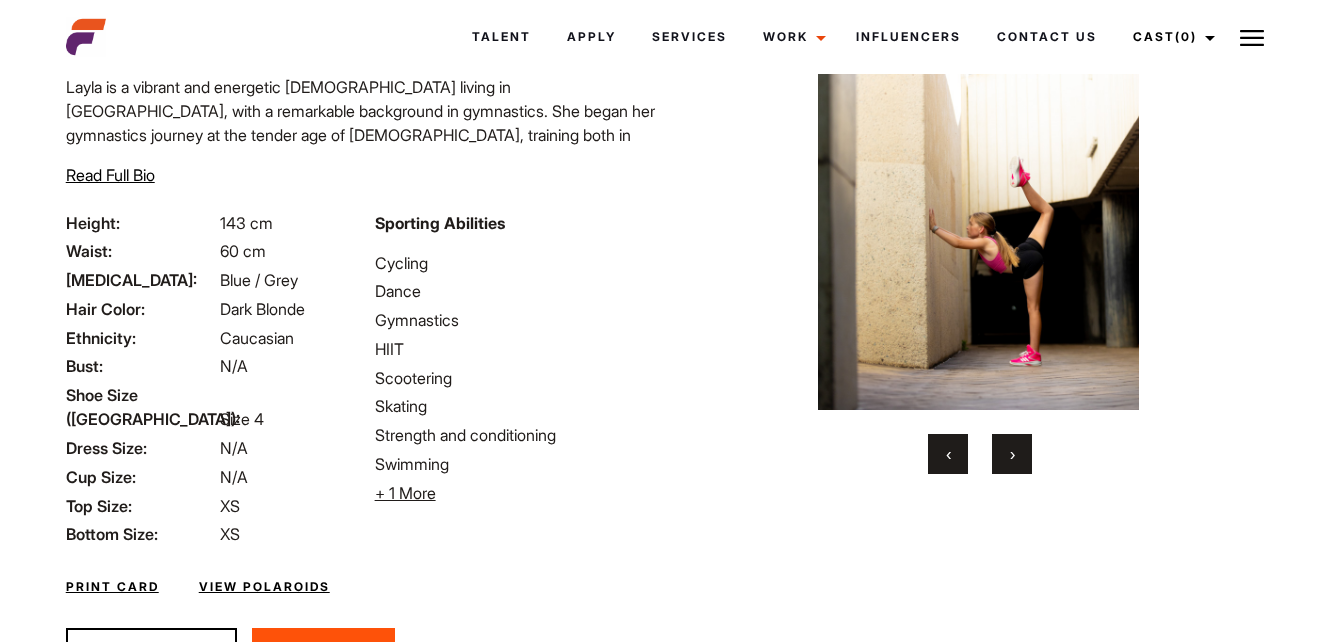 click on "›" at bounding box center (1012, 454) 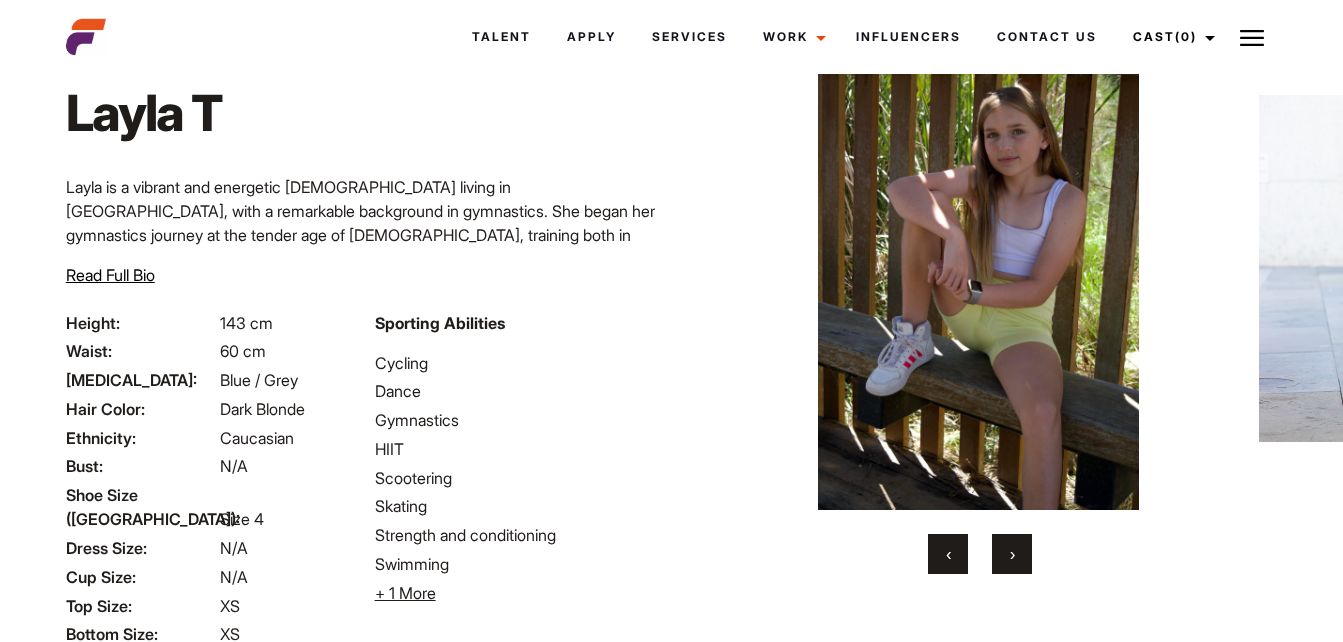 scroll, scrollTop: 0, scrollLeft: 0, axis: both 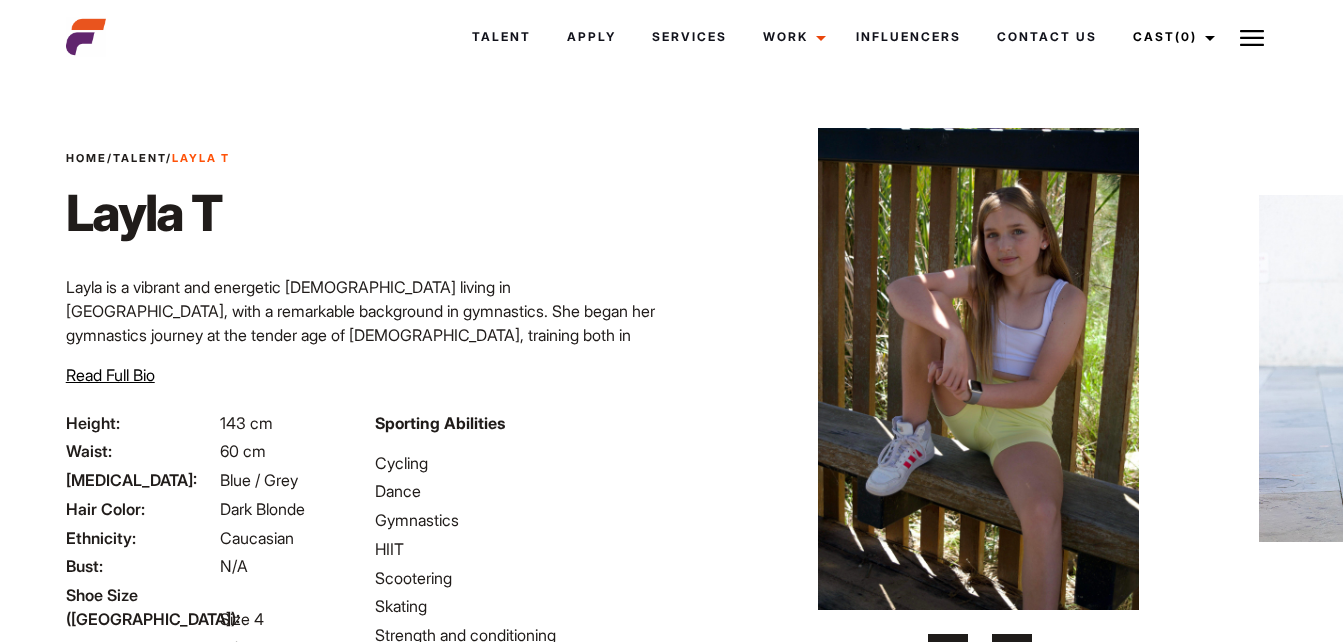 click on "Talent" at bounding box center [139, 158] 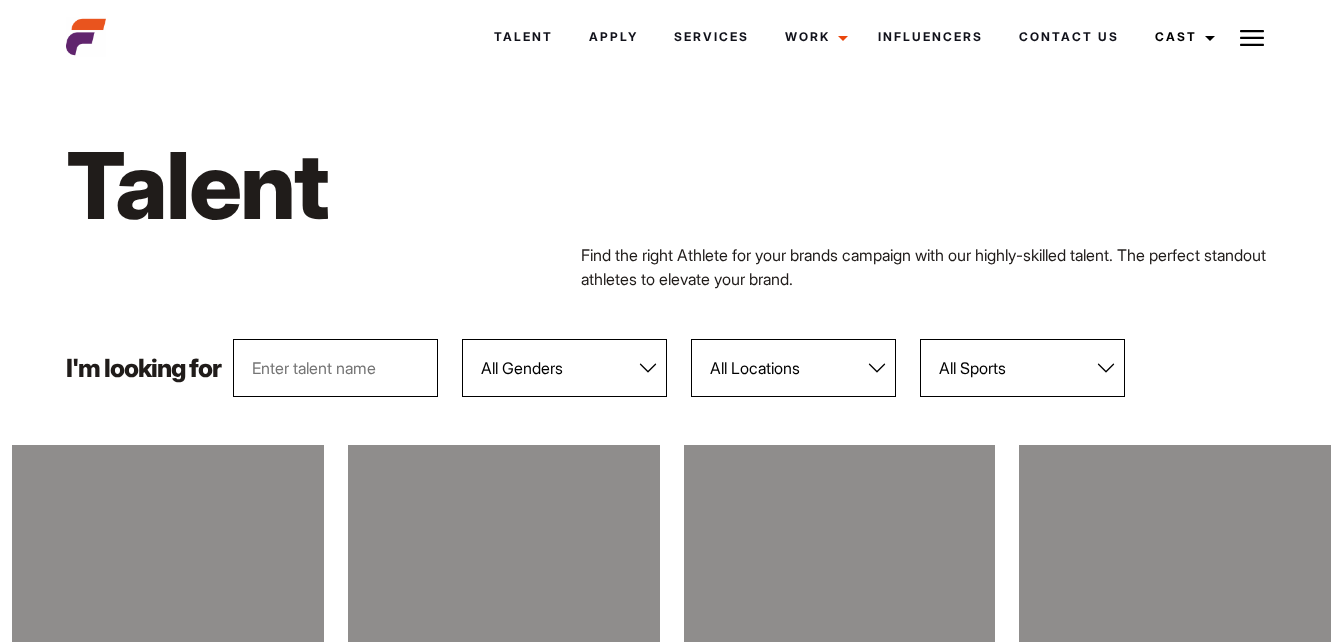 scroll, scrollTop: 0, scrollLeft: 0, axis: both 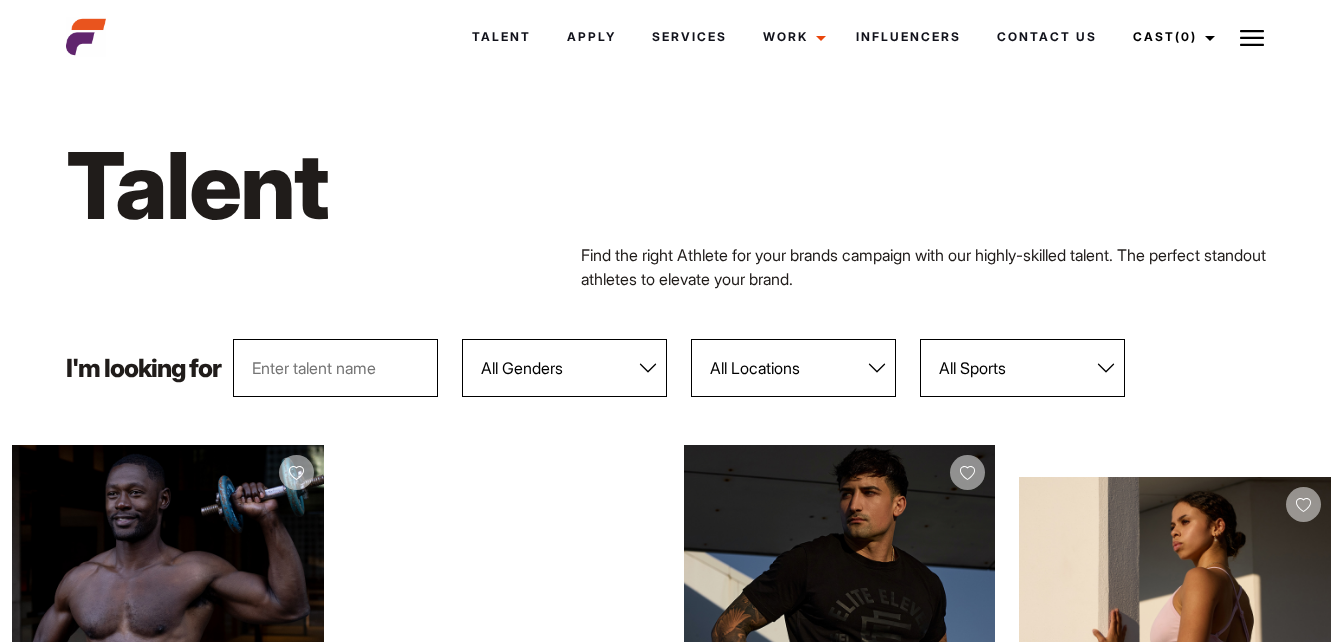 click on "All Genders
[DEMOGRAPHIC_DATA]
[DEMOGRAPHIC_DATA]" at bounding box center (564, 368) 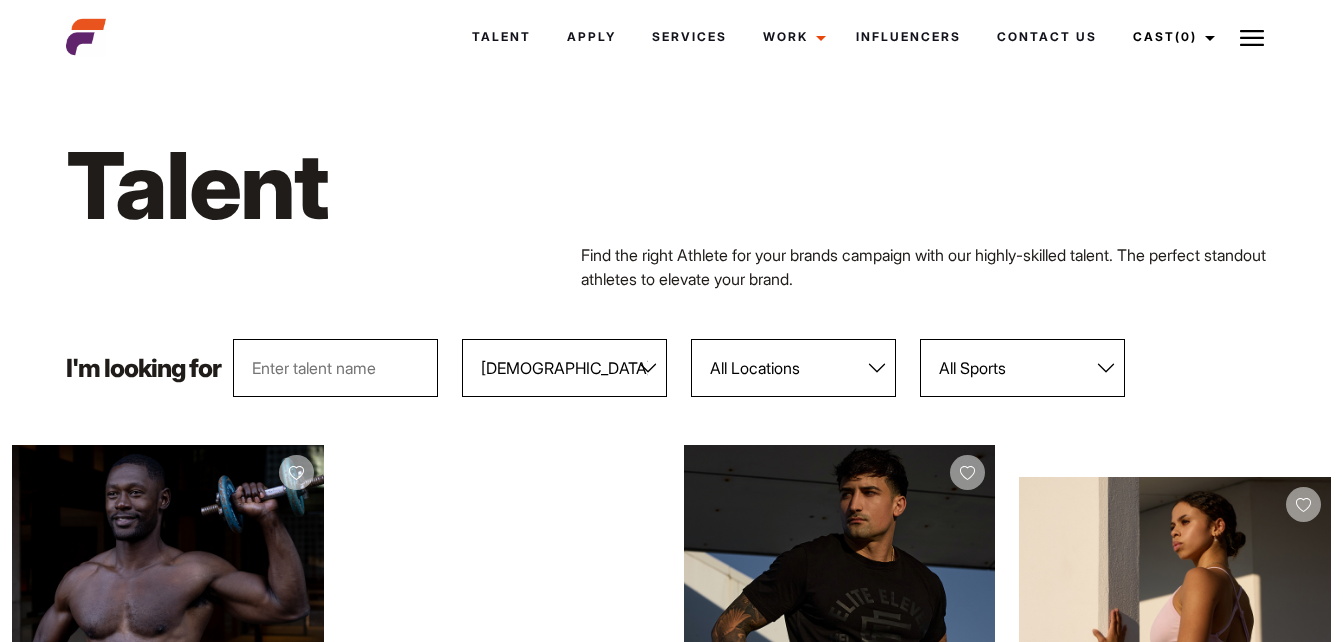 click on "All Genders
[DEMOGRAPHIC_DATA]
[DEMOGRAPHIC_DATA]" at bounding box center [564, 368] 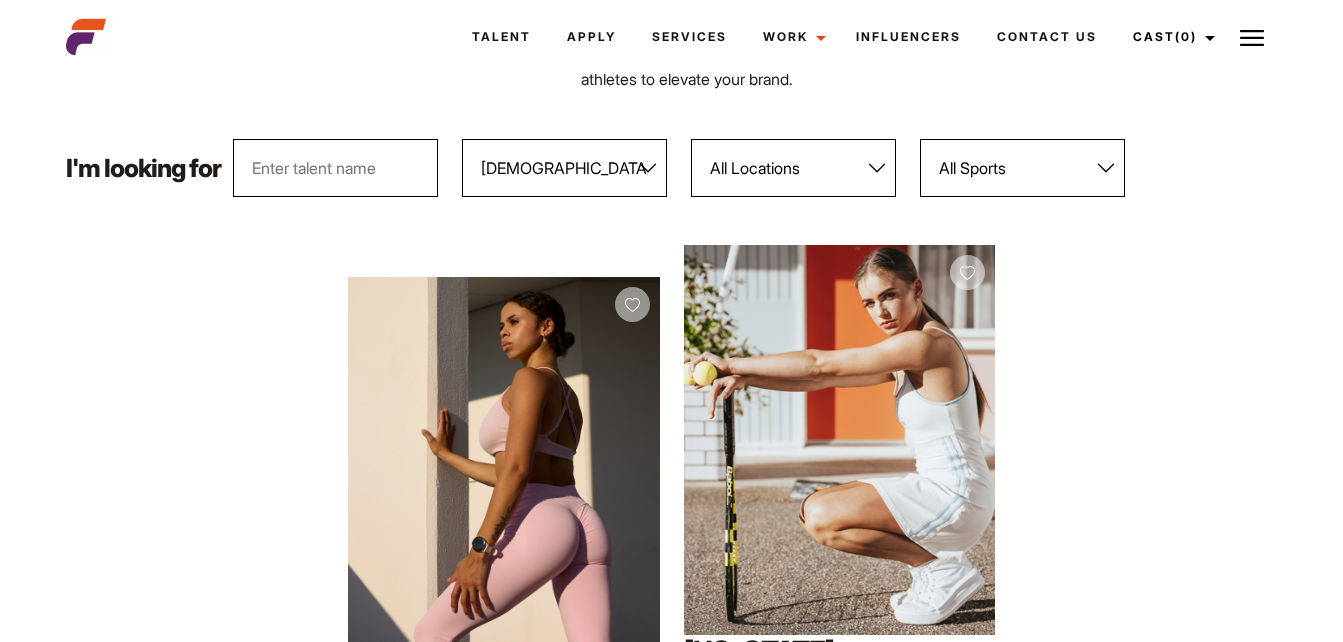 scroll, scrollTop: 300, scrollLeft: 0, axis: vertical 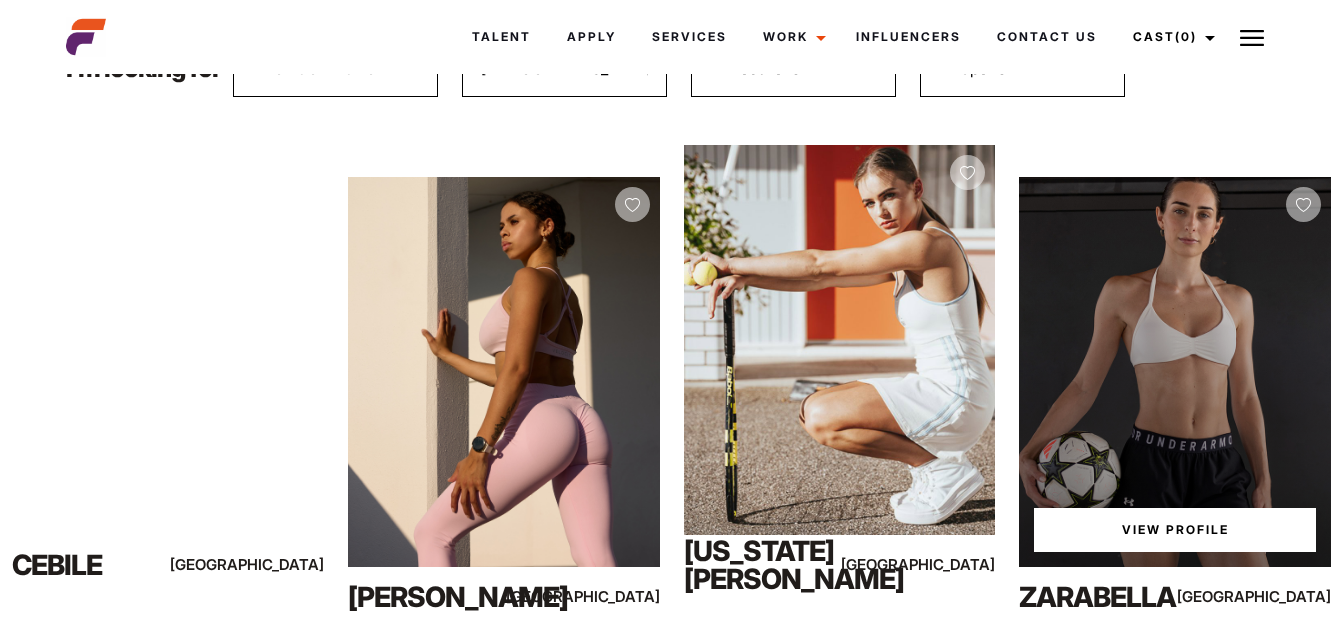 click on "View Profile" at bounding box center [1175, 372] 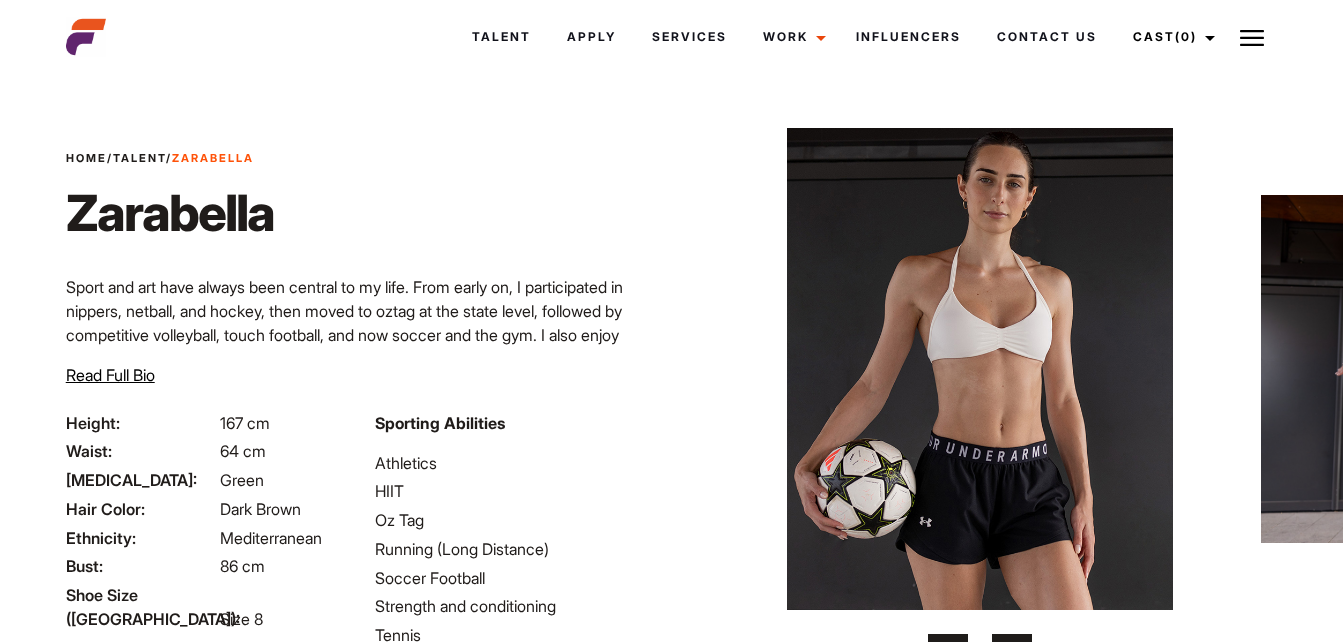 scroll, scrollTop: 100, scrollLeft: 0, axis: vertical 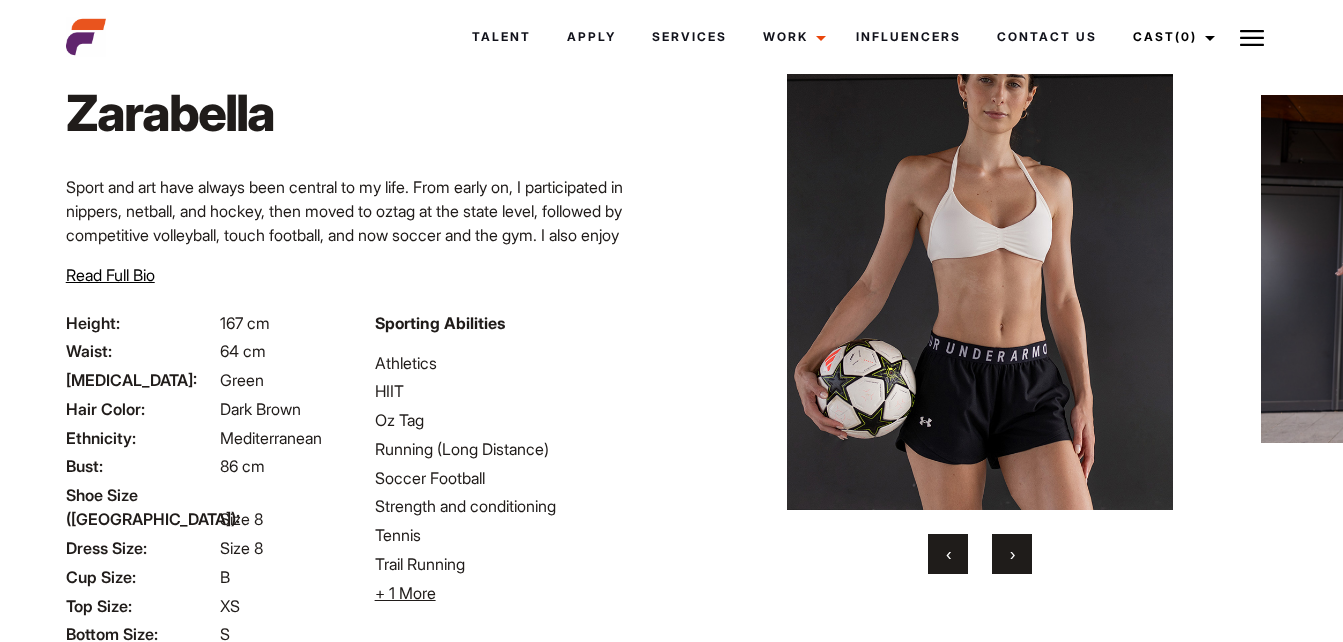click on "›" at bounding box center [1012, 554] 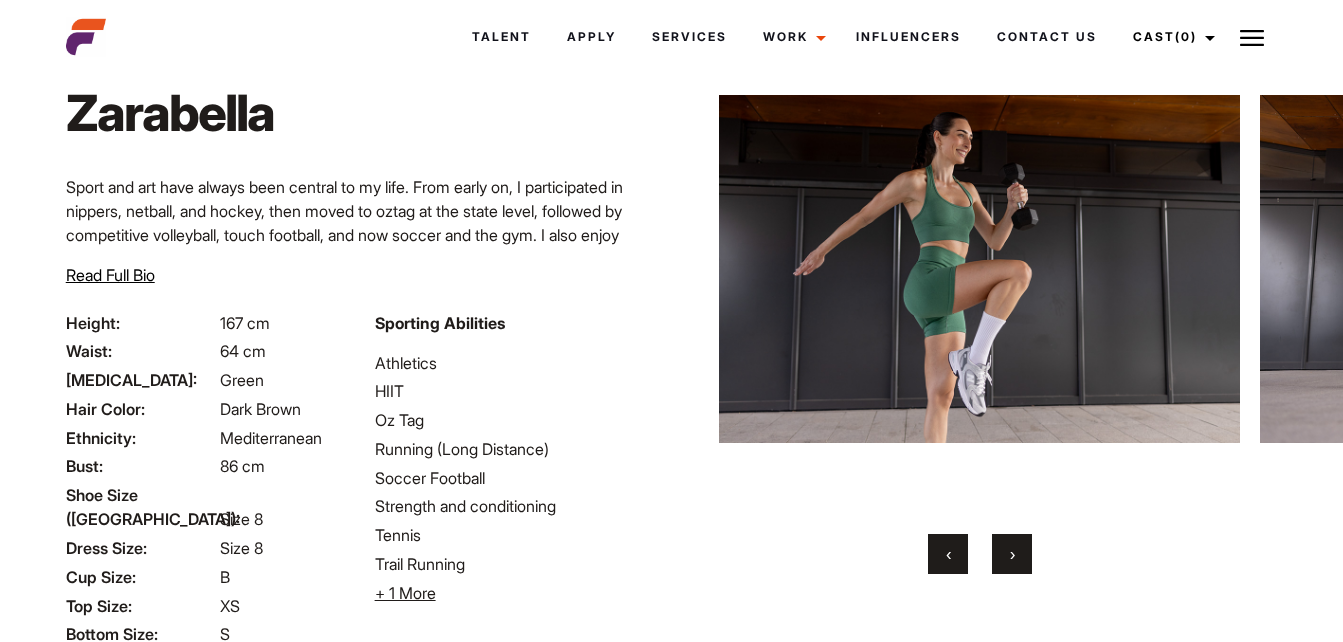 click on "›" at bounding box center [1012, 554] 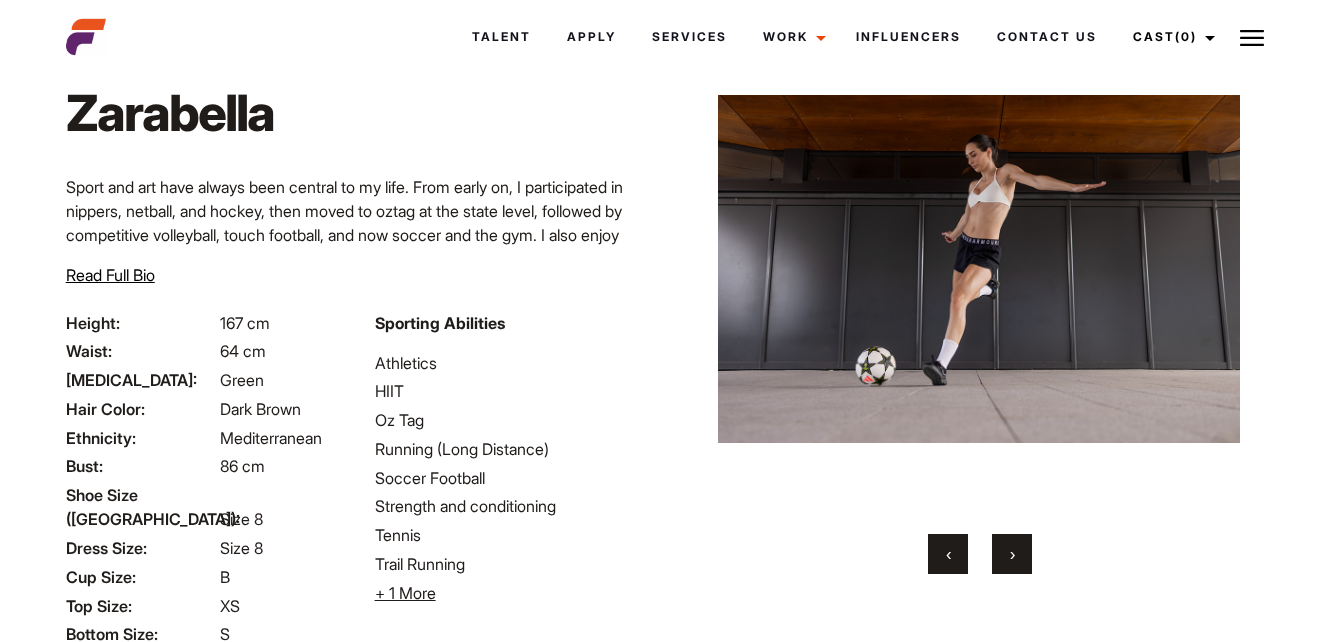 click on "›" at bounding box center (1012, 554) 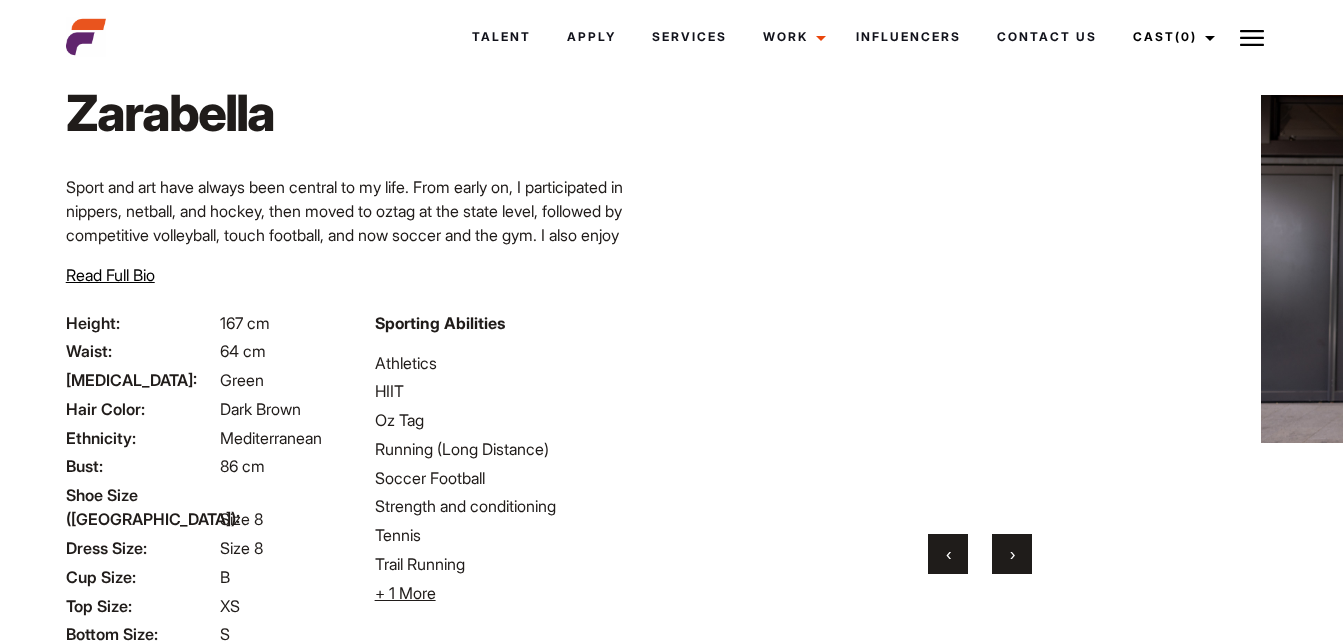 click on "›" at bounding box center (1012, 554) 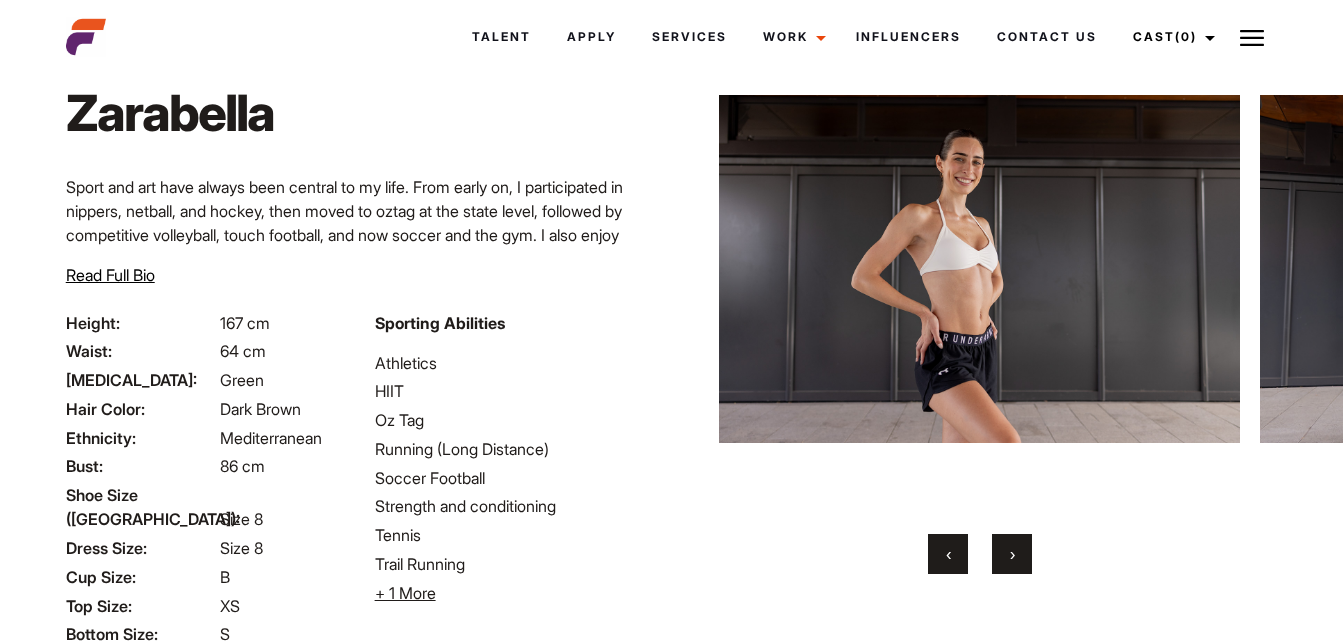 click on "›" at bounding box center [1012, 554] 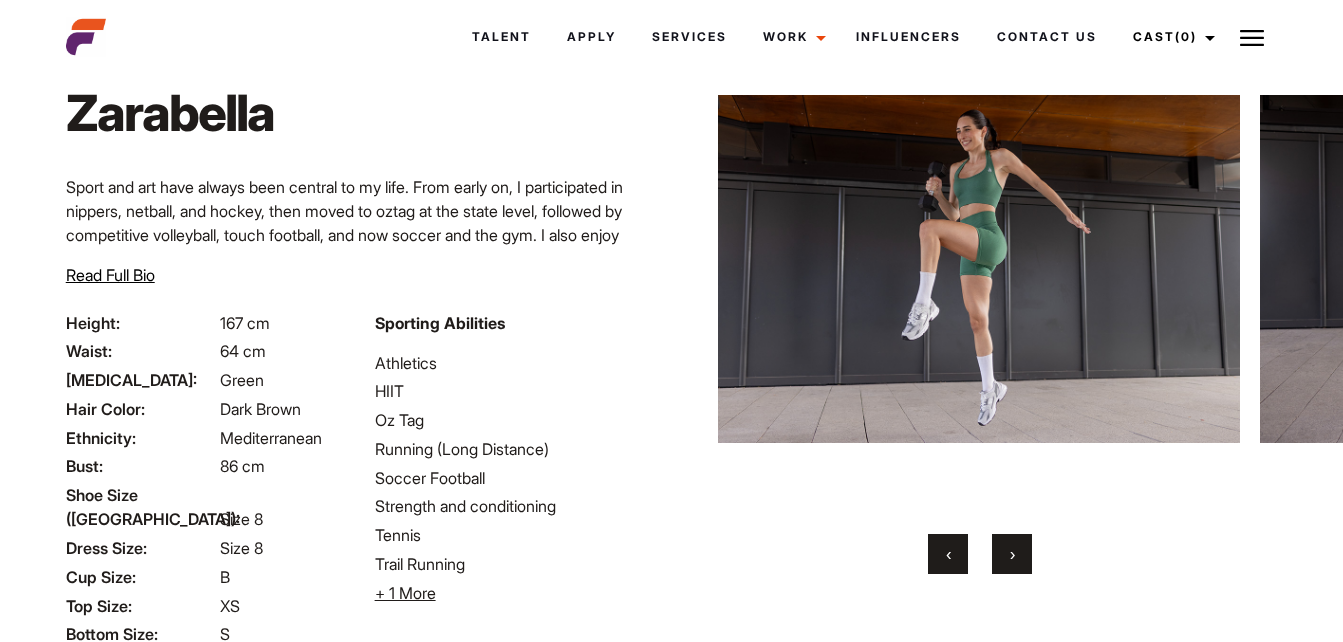 click on "›" at bounding box center [1012, 554] 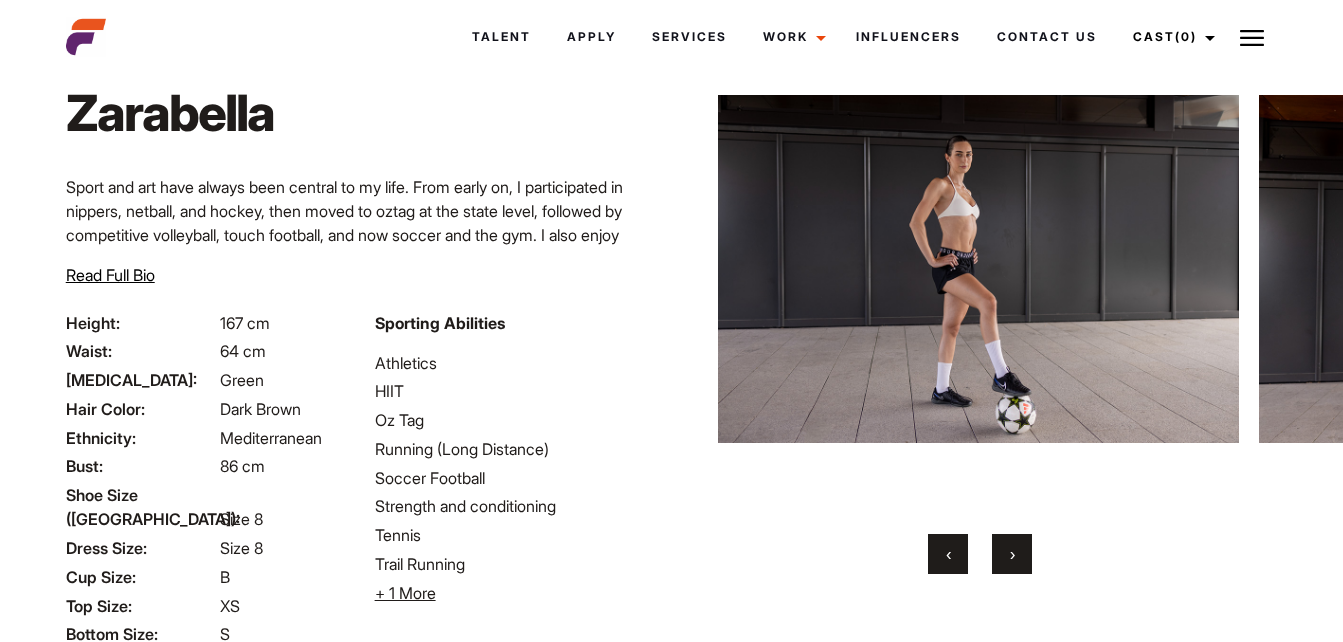 click on "›" at bounding box center [1012, 554] 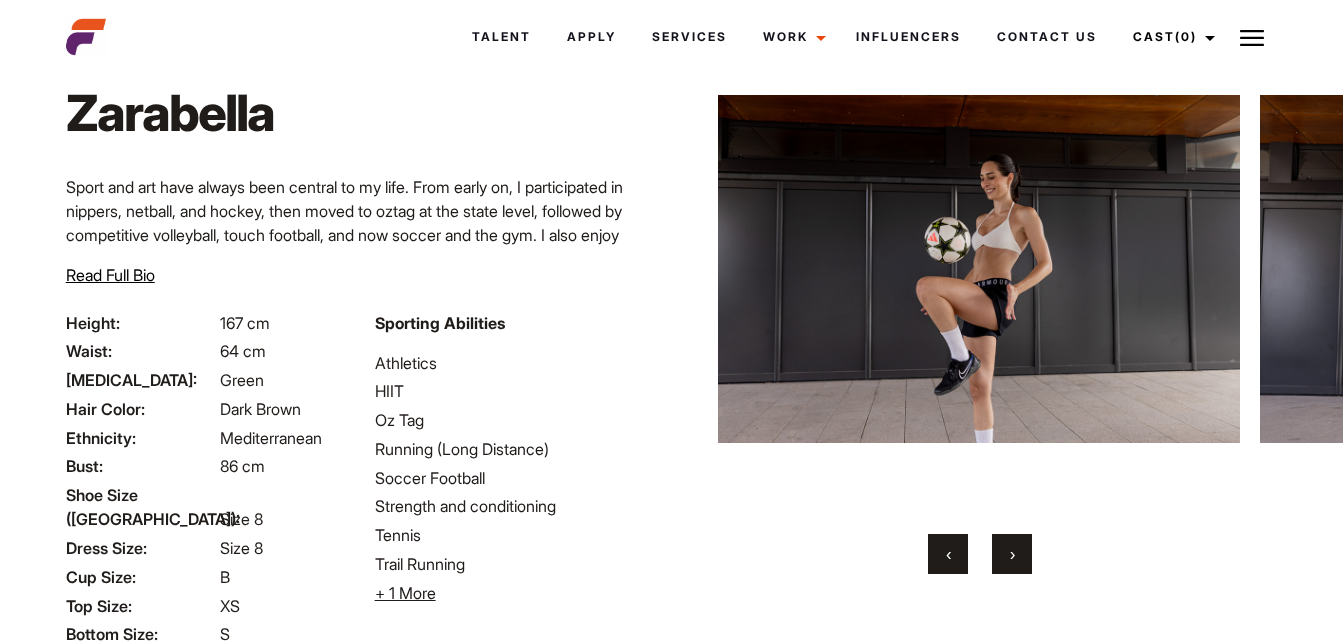 click on "›" at bounding box center [1012, 554] 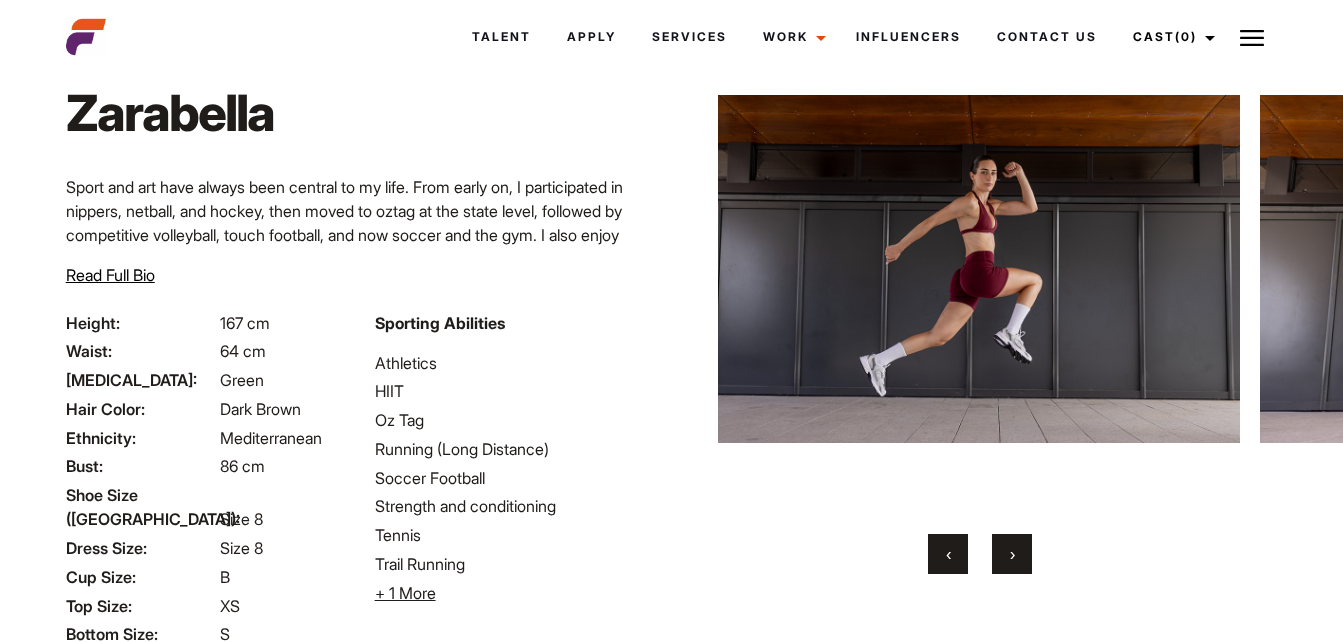 click on "›" at bounding box center (1012, 554) 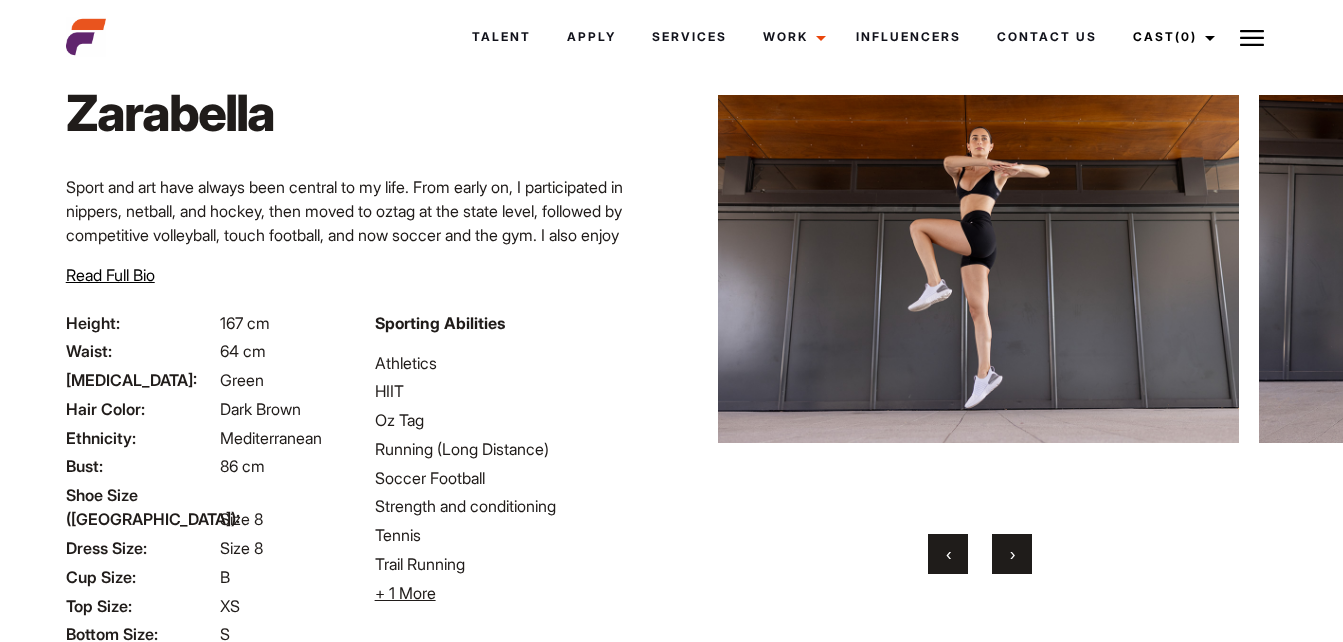 click on "›" at bounding box center [1012, 554] 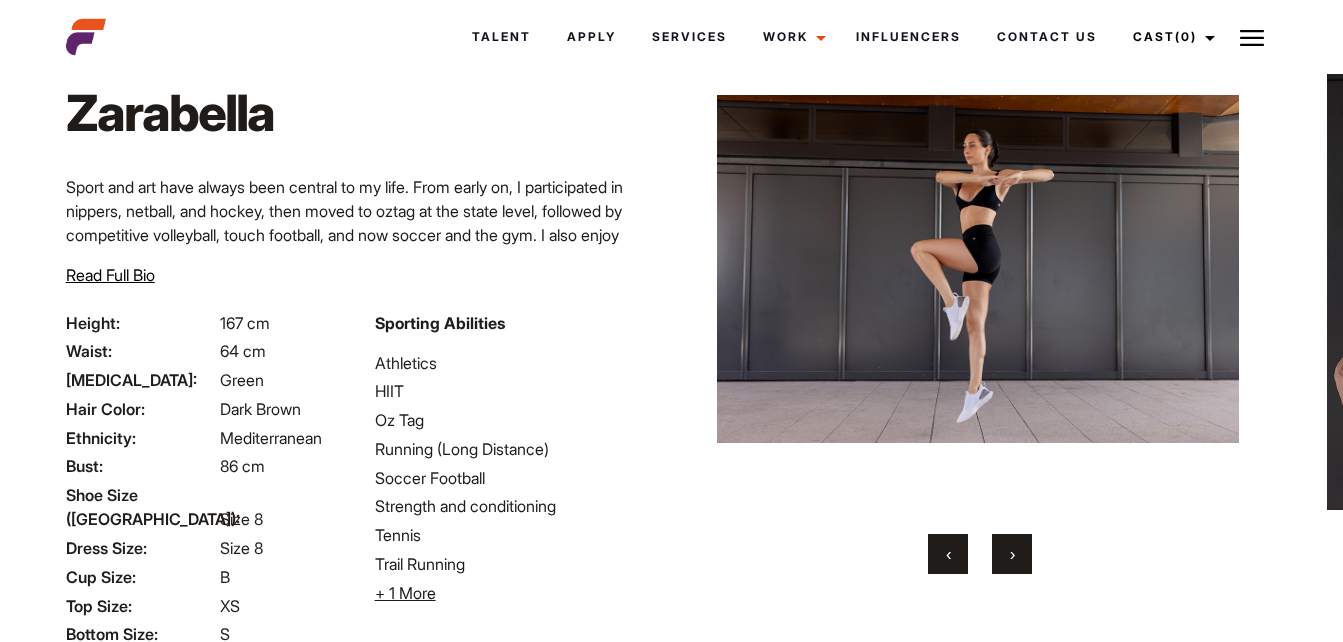 click on "›" at bounding box center (1012, 554) 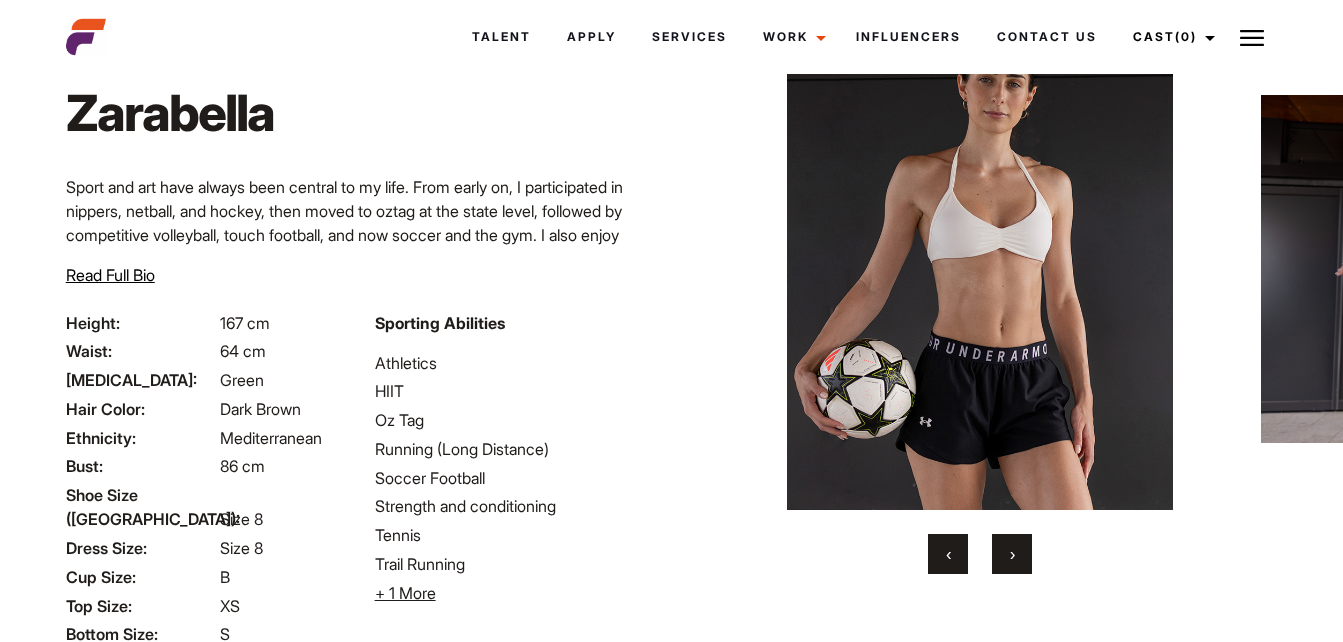 click on "›" at bounding box center (1012, 554) 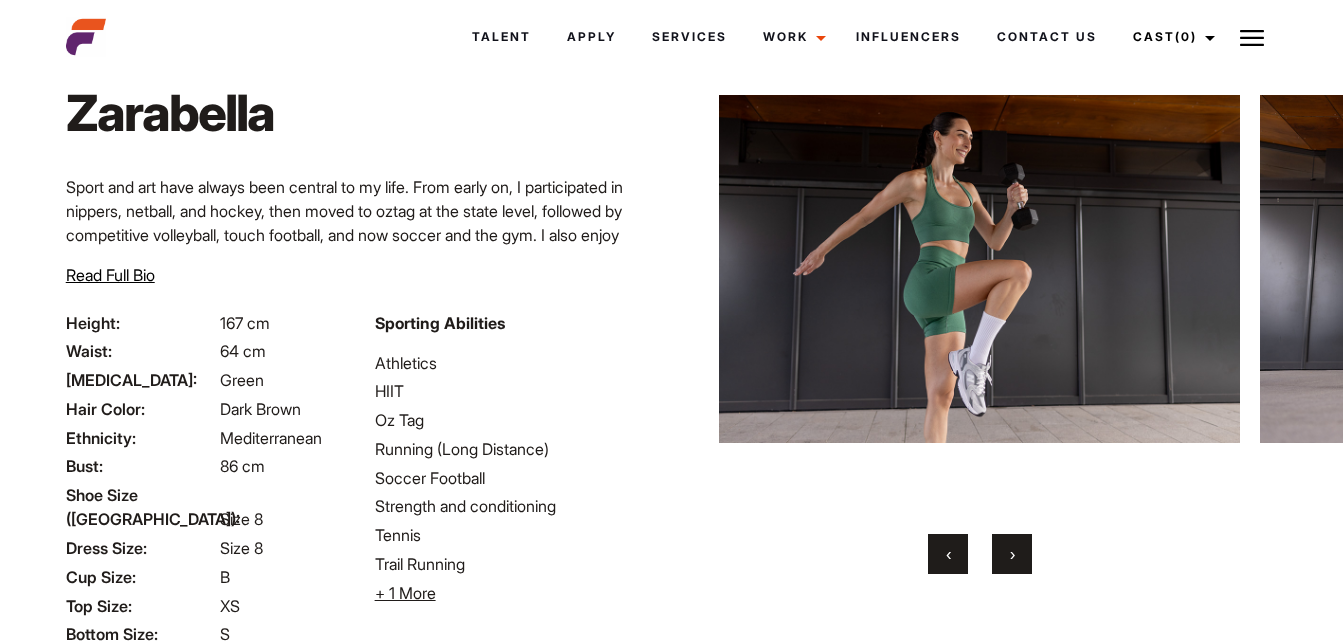 click on "›" at bounding box center (1012, 554) 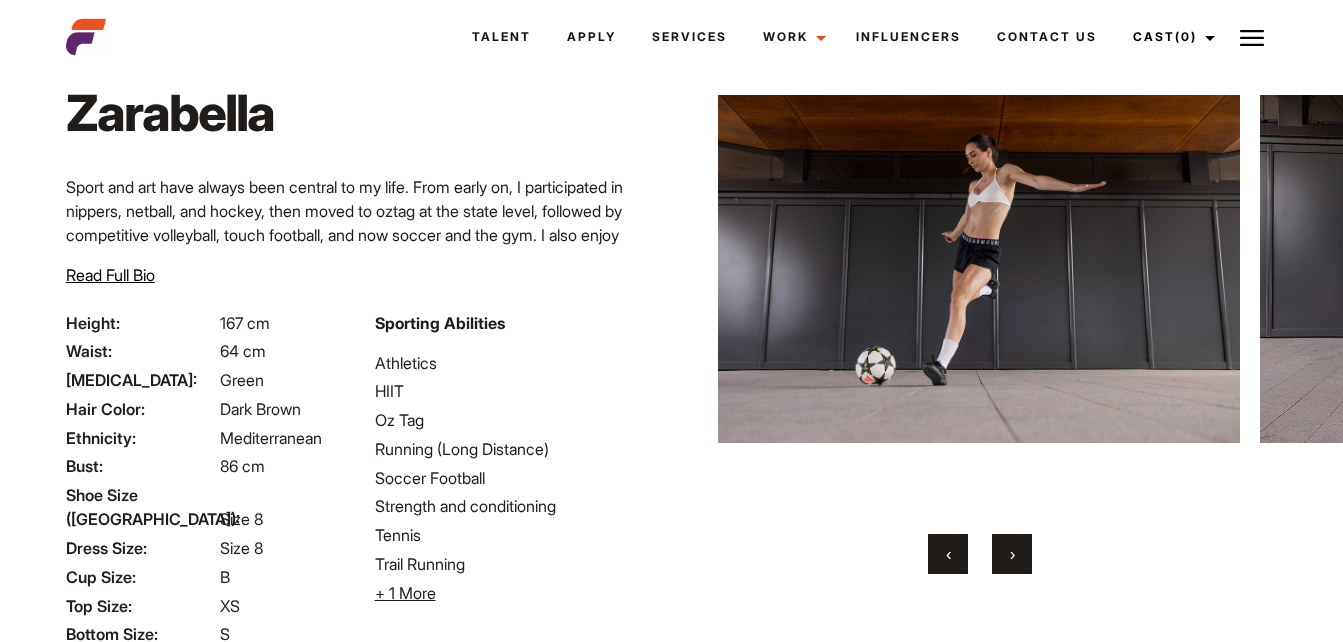 click on "›" at bounding box center (1012, 554) 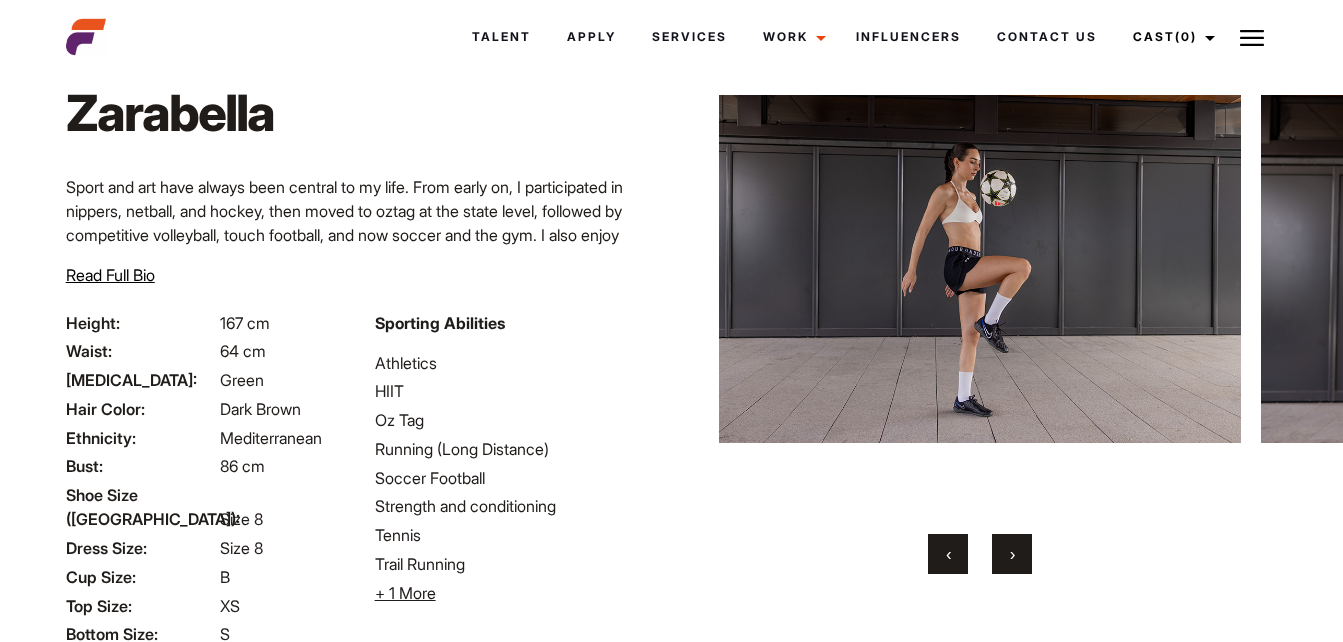 click on "›" at bounding box center (1012, 554) 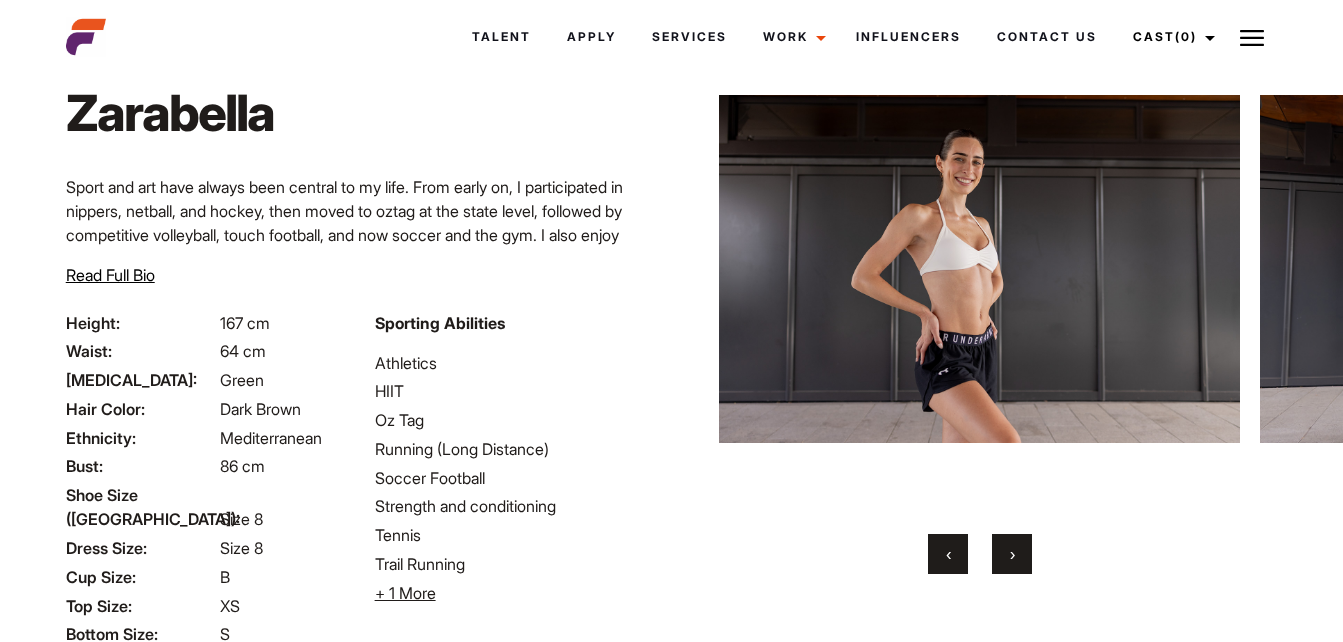 click on "›" at bounding box center (1012, 554) 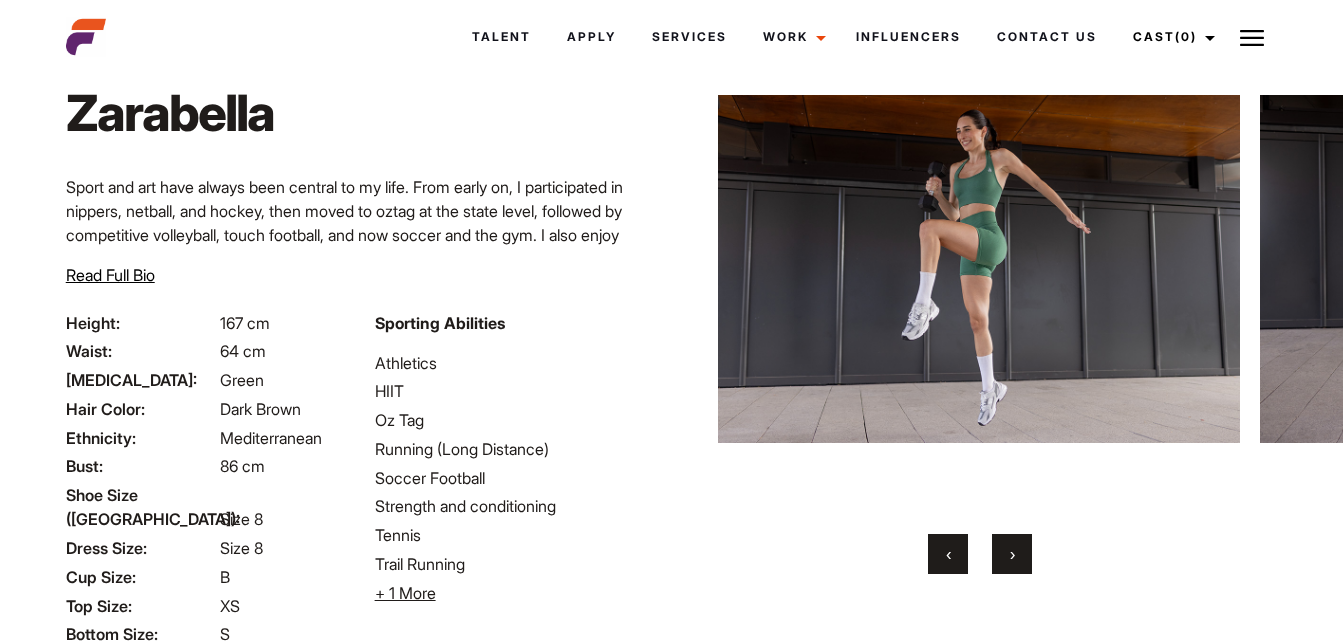 click on "›" at bounding box center [1012, 554] 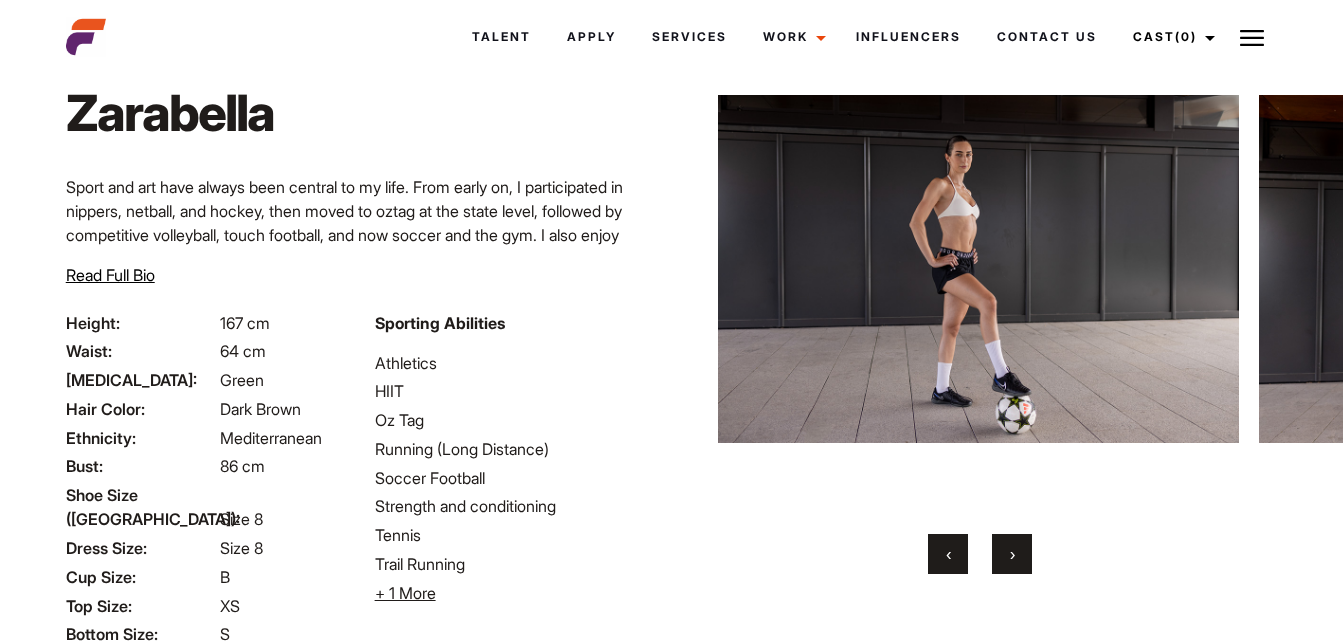 click on "›" at bounding box center [1012, 554] 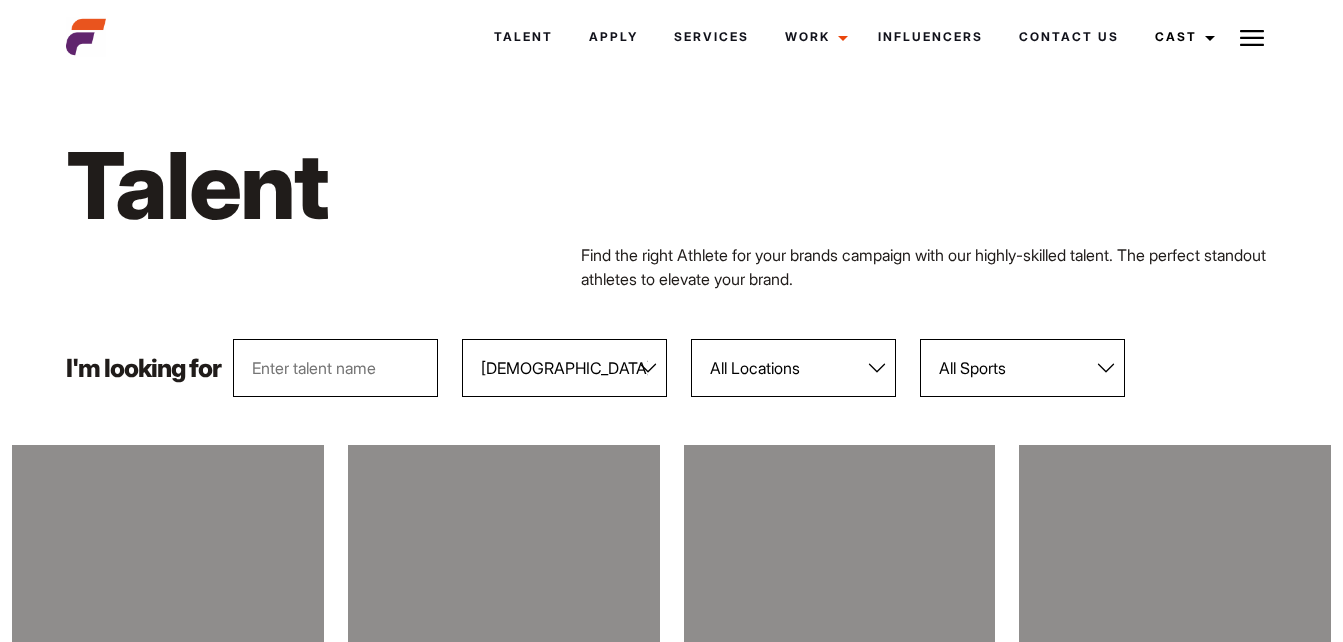 select on "104" 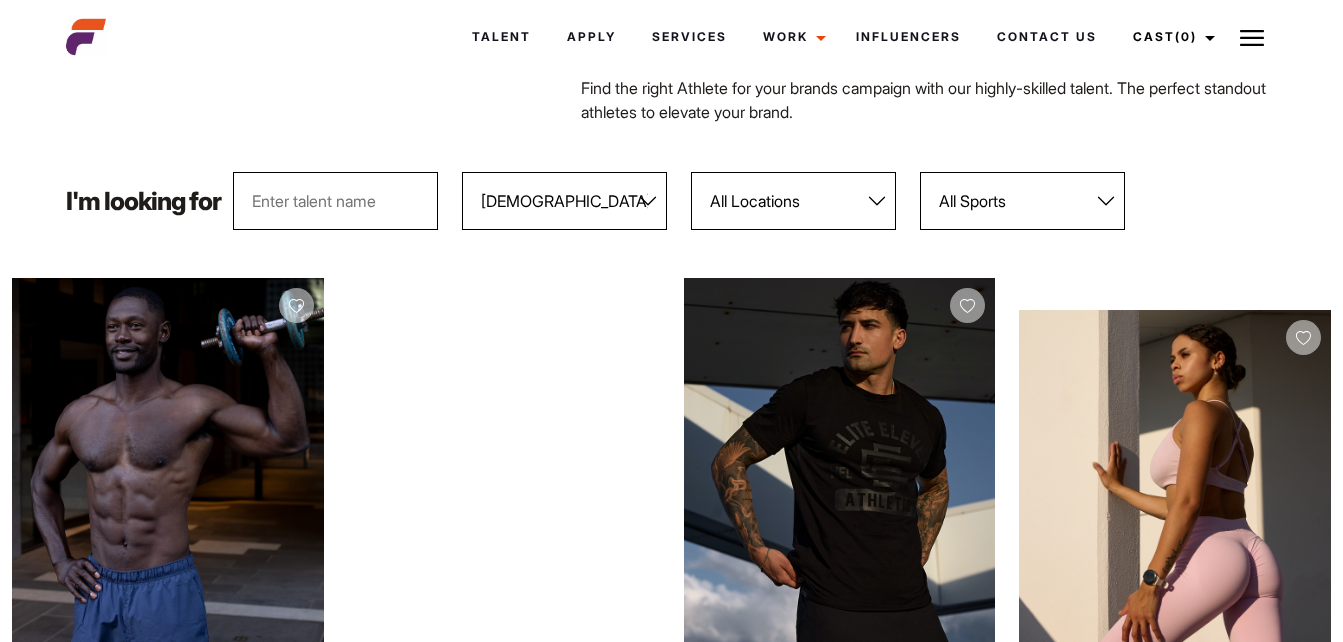 scroll, scrollTop: 0, scrollLeft: 0, axis: both 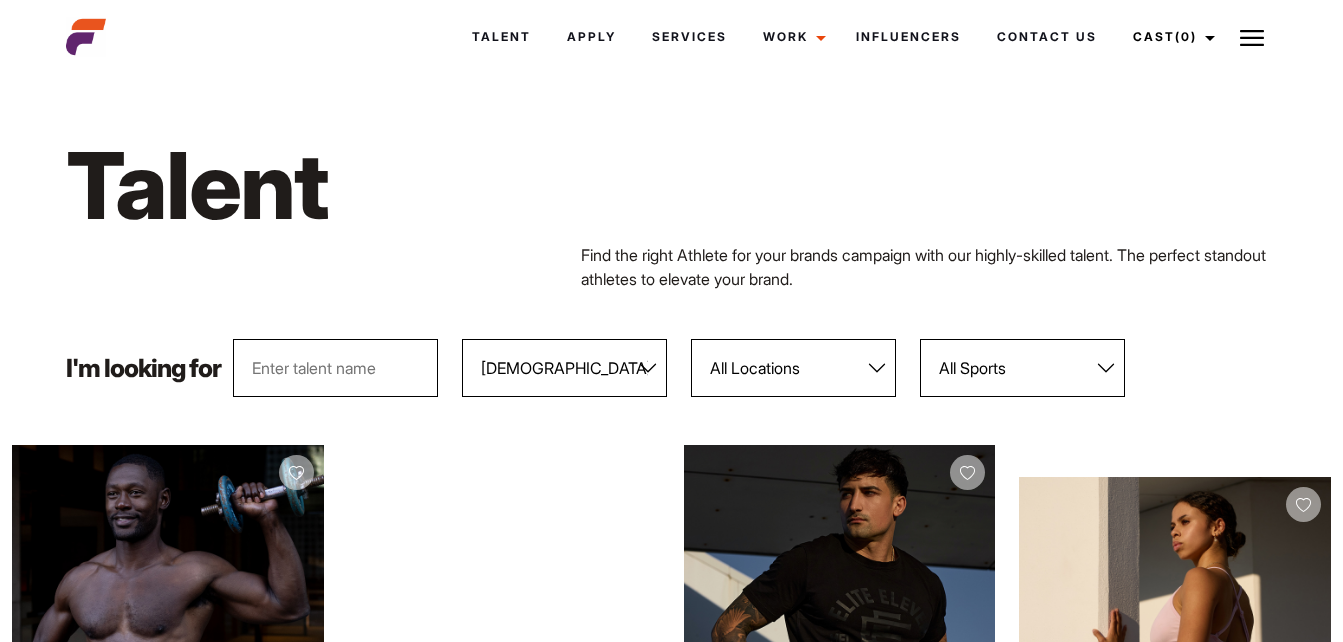 click on "All Locations
[GEOGRAPHIC_DATA]
[GEOGRAPHIC_DATA]
[GEOGRAPHIC_DATA]
[GEOGRAPHIC_DATA]
[GEOGRAPHIC_DATA]
[GEOGRAPHIC_DATA]
[GEOGRAPHIC_DATA]
[GEOGRAPHIC_DATA]
[GEOGRAPHIC_DATA]" at bounding box center [793, 368] 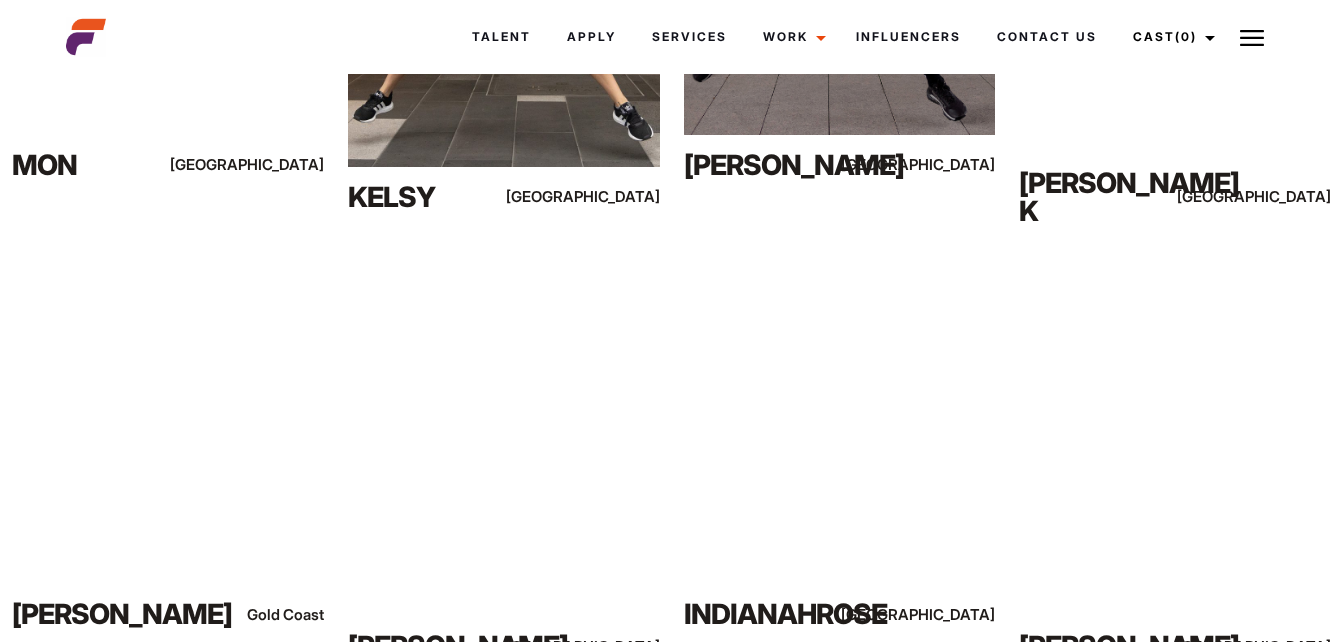 scroll, scrollTop: 2300, scrollLeft: 0, axis: vertical 